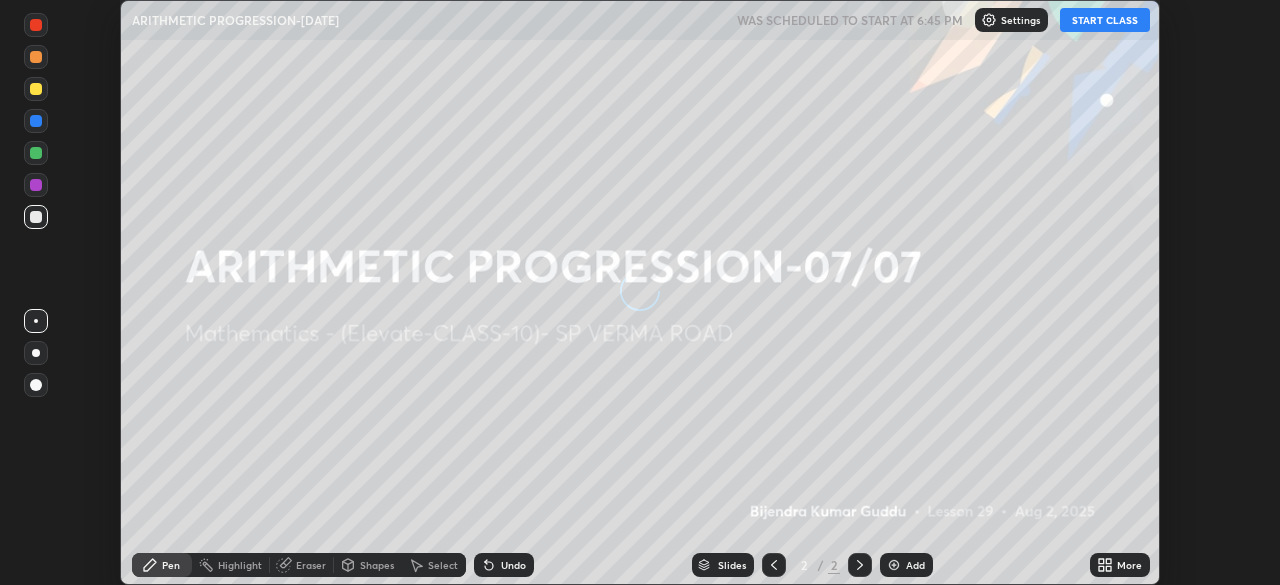 scroll, scrollTop: 0, scrollLeft: 0, axis: both 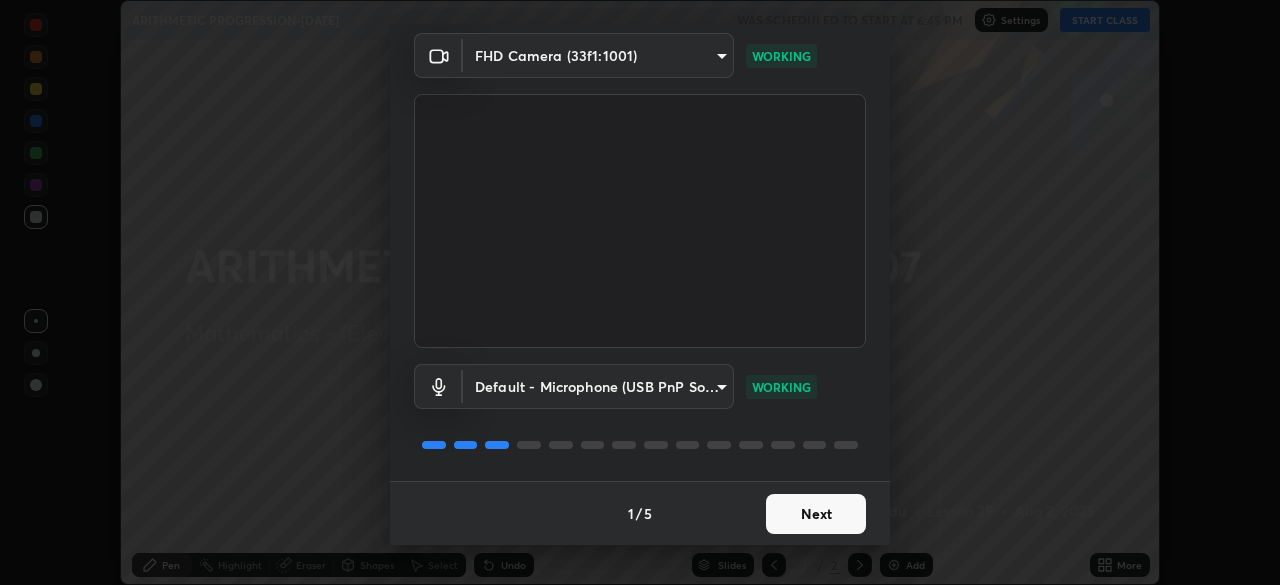 click on "Next" at bounding box center (816, 514) 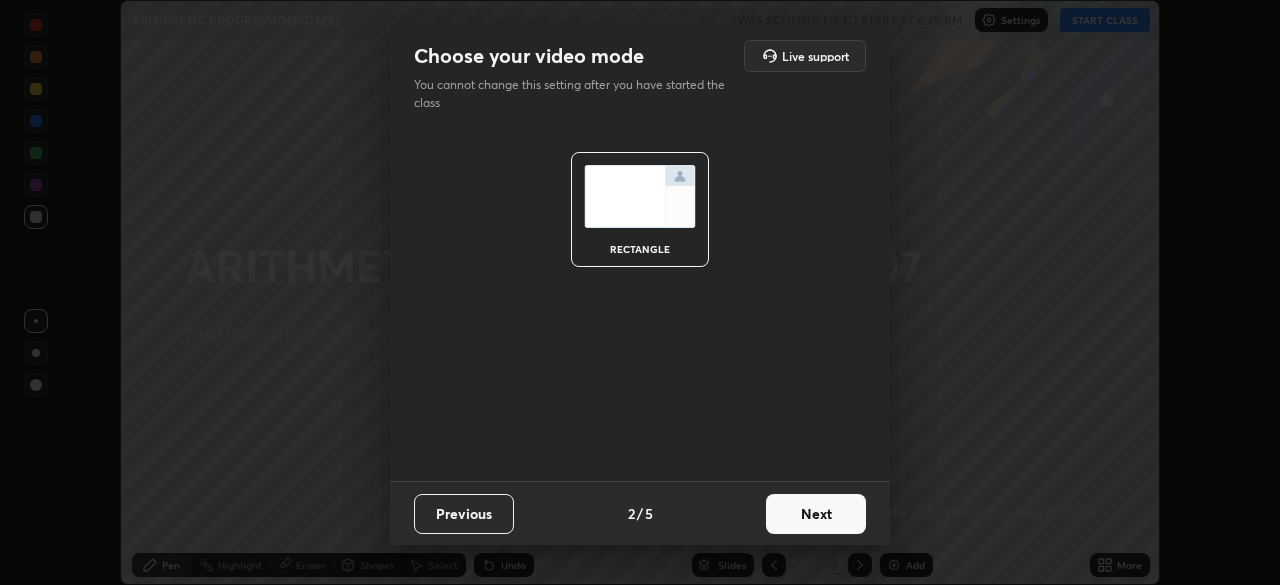 scroll, scrollTop: 0, scrollLeft: 0, axis: both 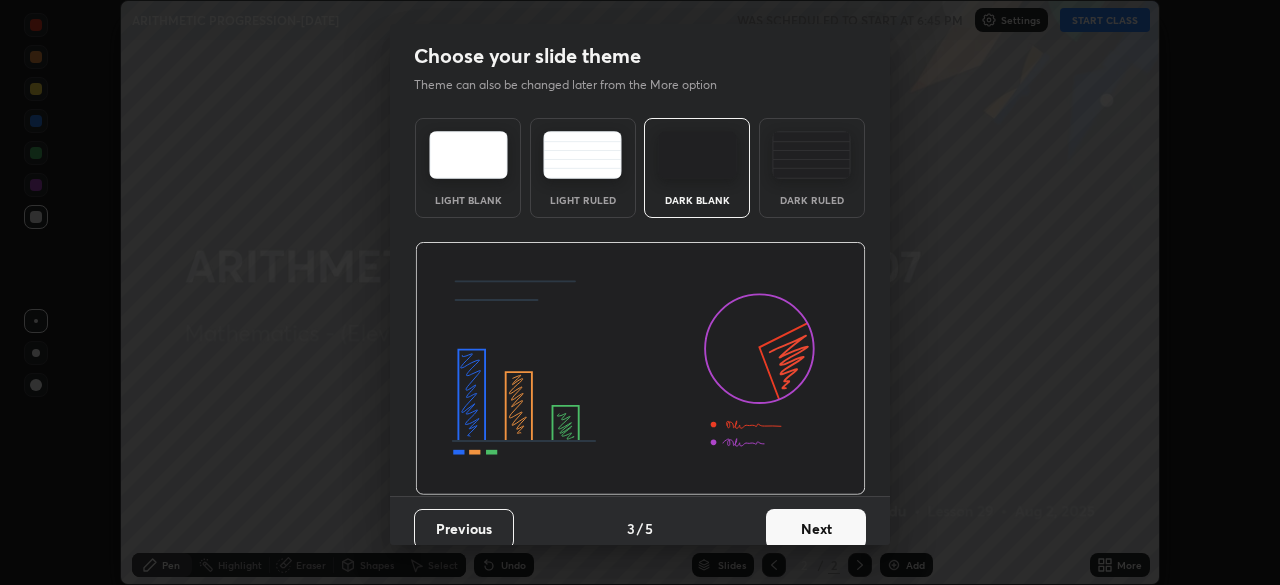 click on "Next" at bounding box center [816, 529] 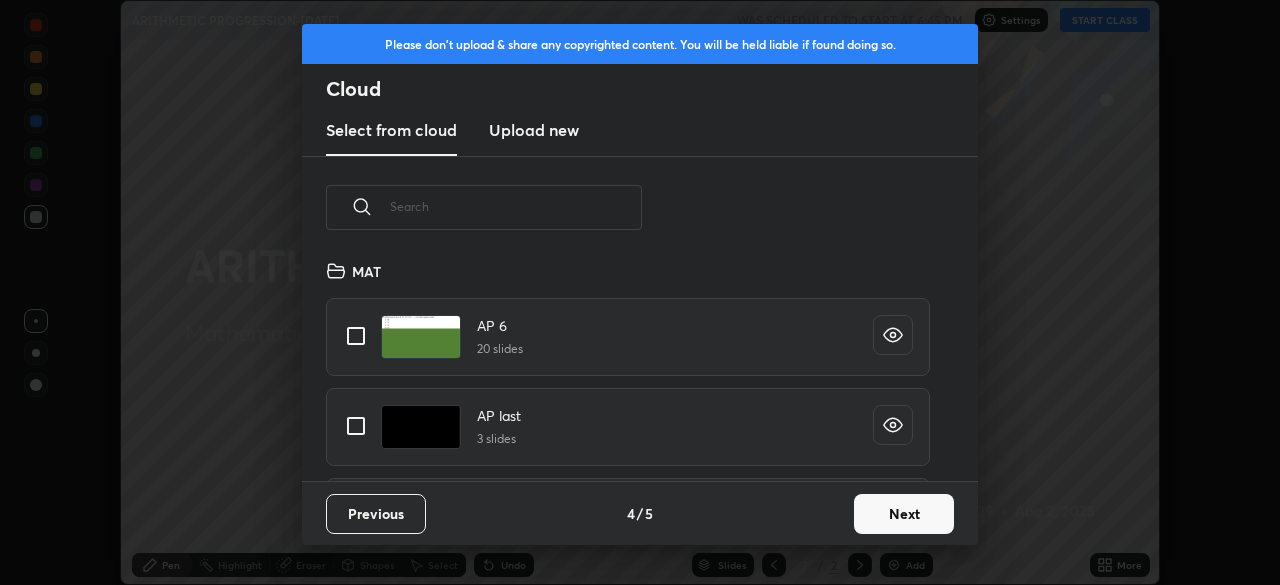 scroll, scrollTop: 7, scrollLeft: 11, axis: both 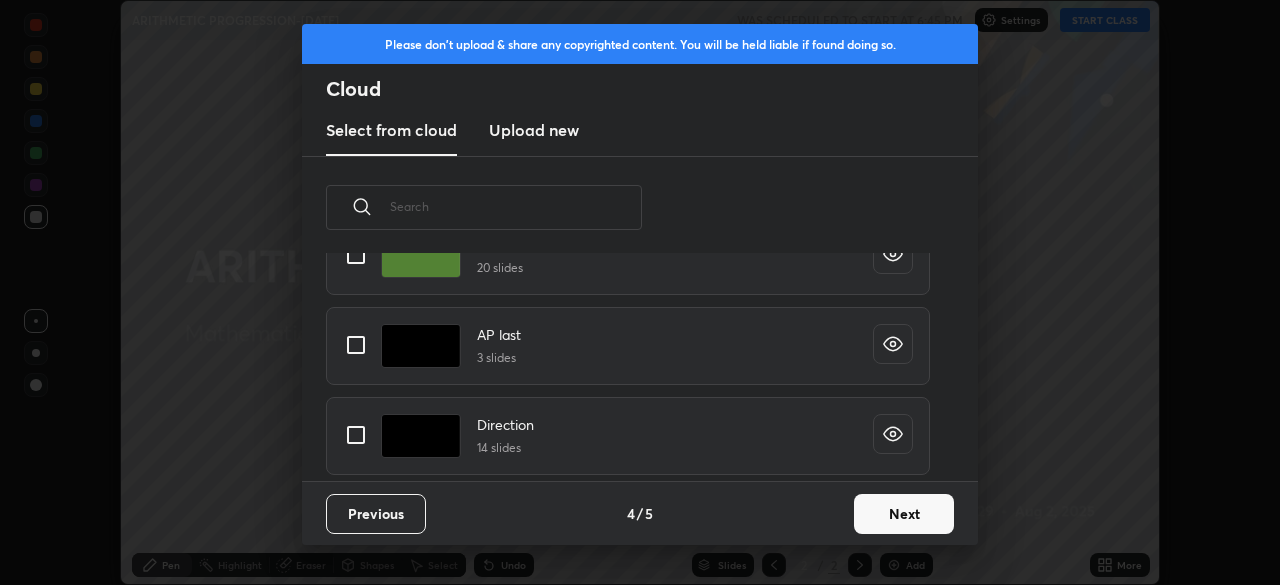 click on "Next" at bounding box center (904, 514) 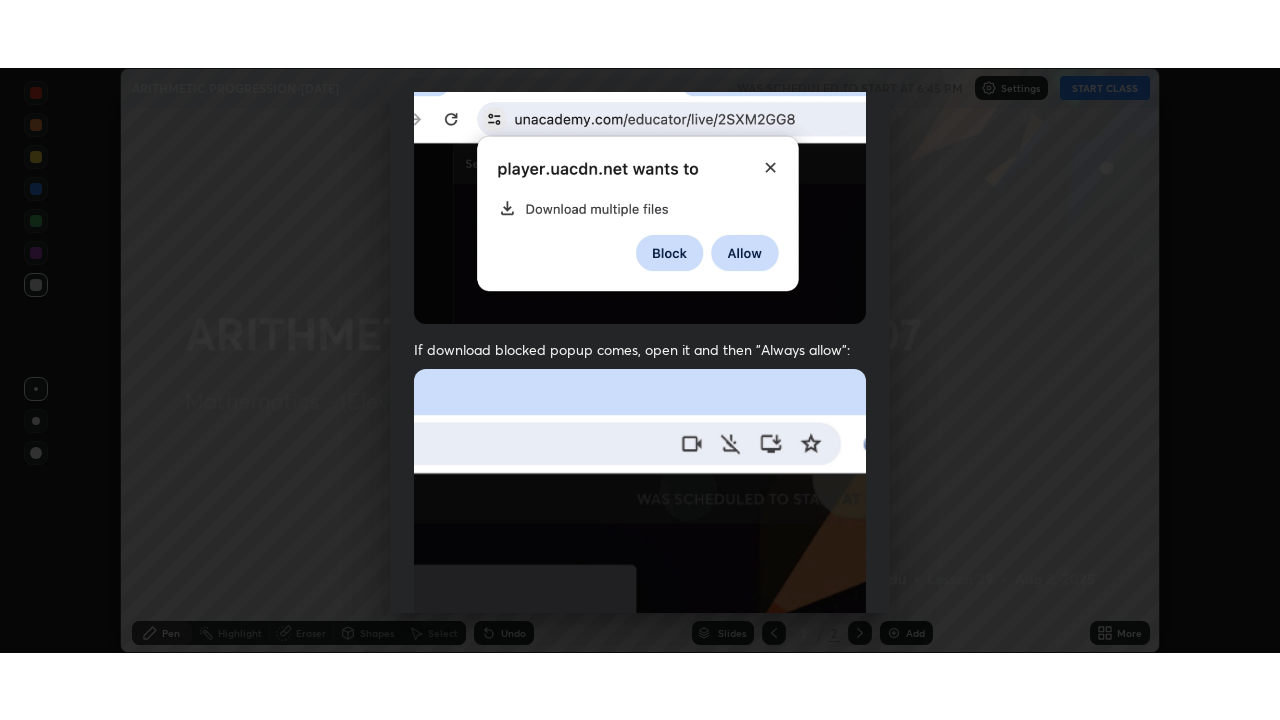 scroll, scrollTop: 479, scrollLeft: 0, axis: vertical 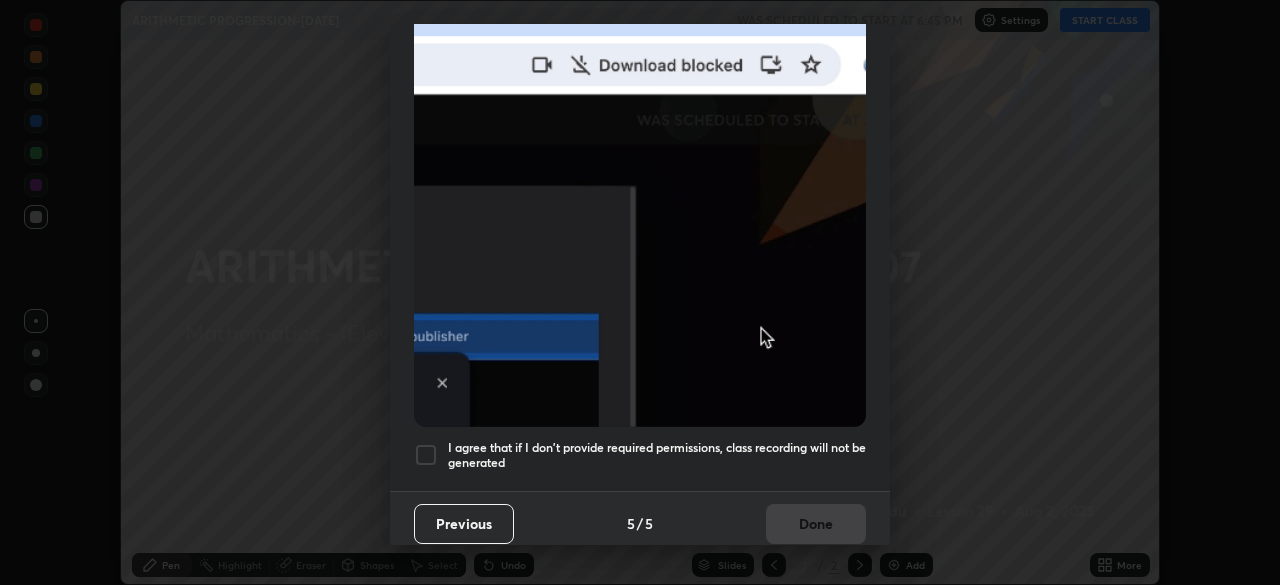 click at bounding box center [426, 455] 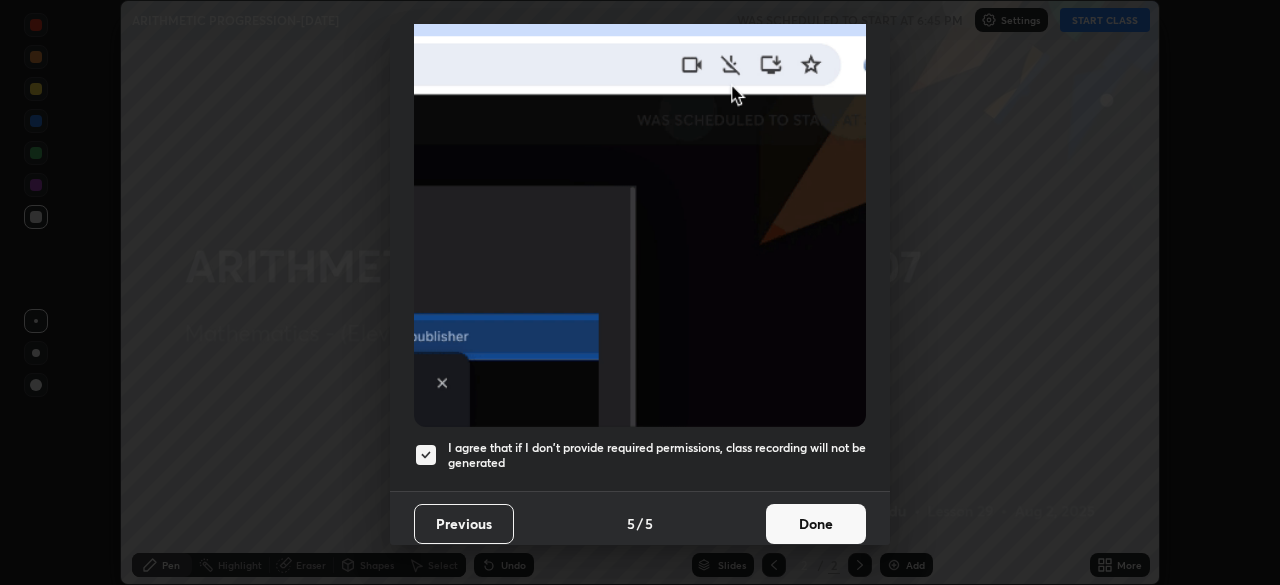 click on "Done" at bounding box center (816, 524) 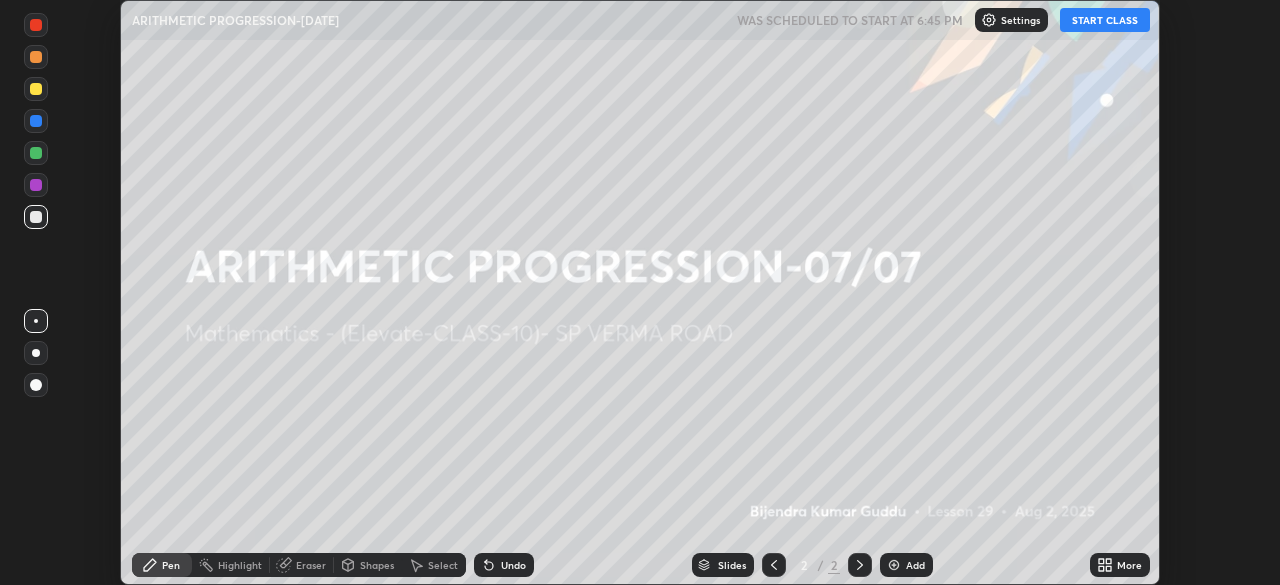 click 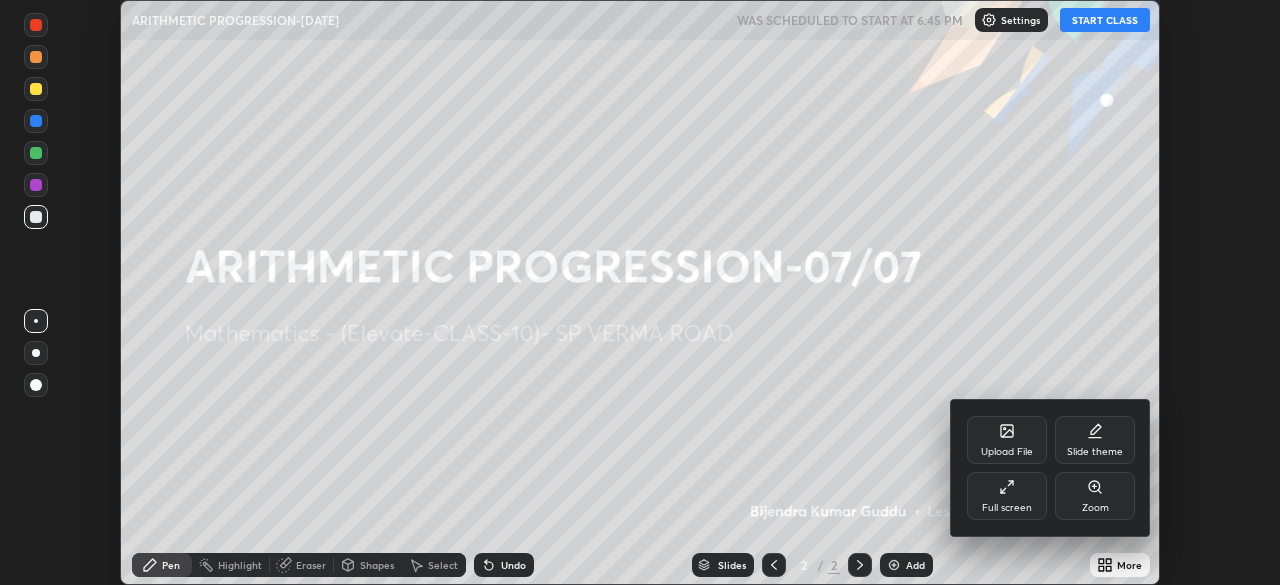click 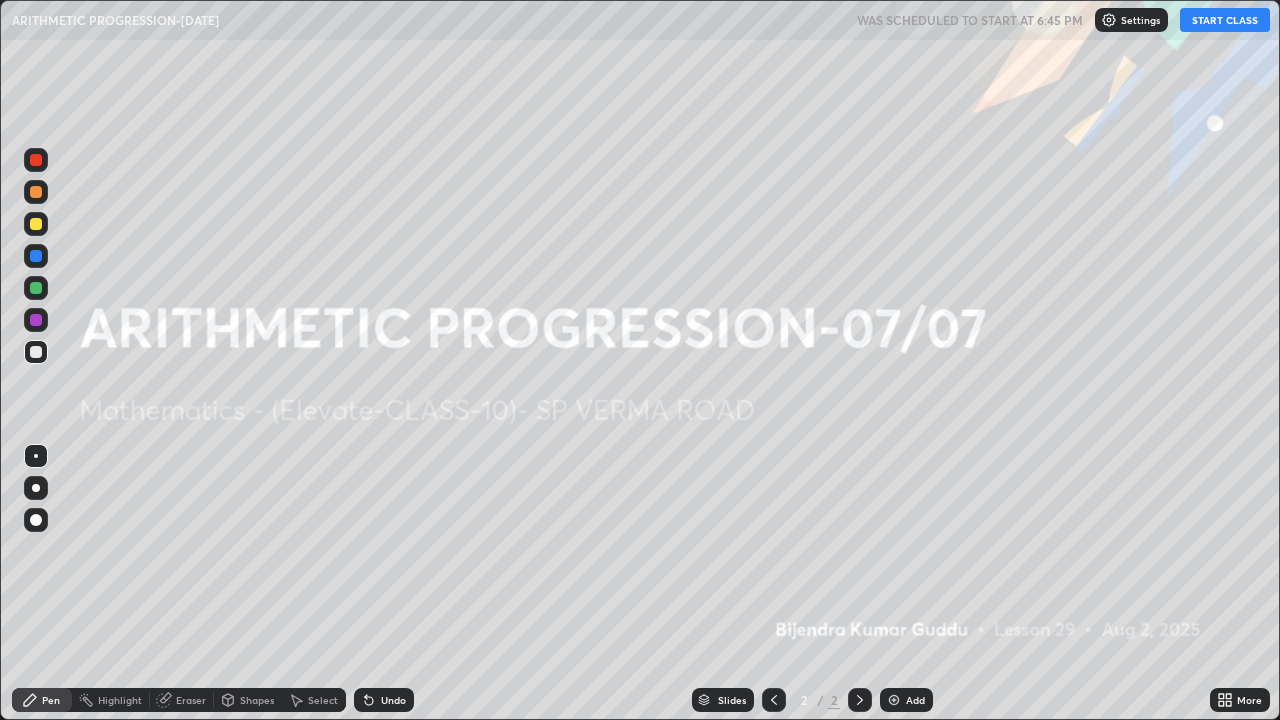 scroll, scrollTop: 99280, scrollLeft: 98720, axis: both 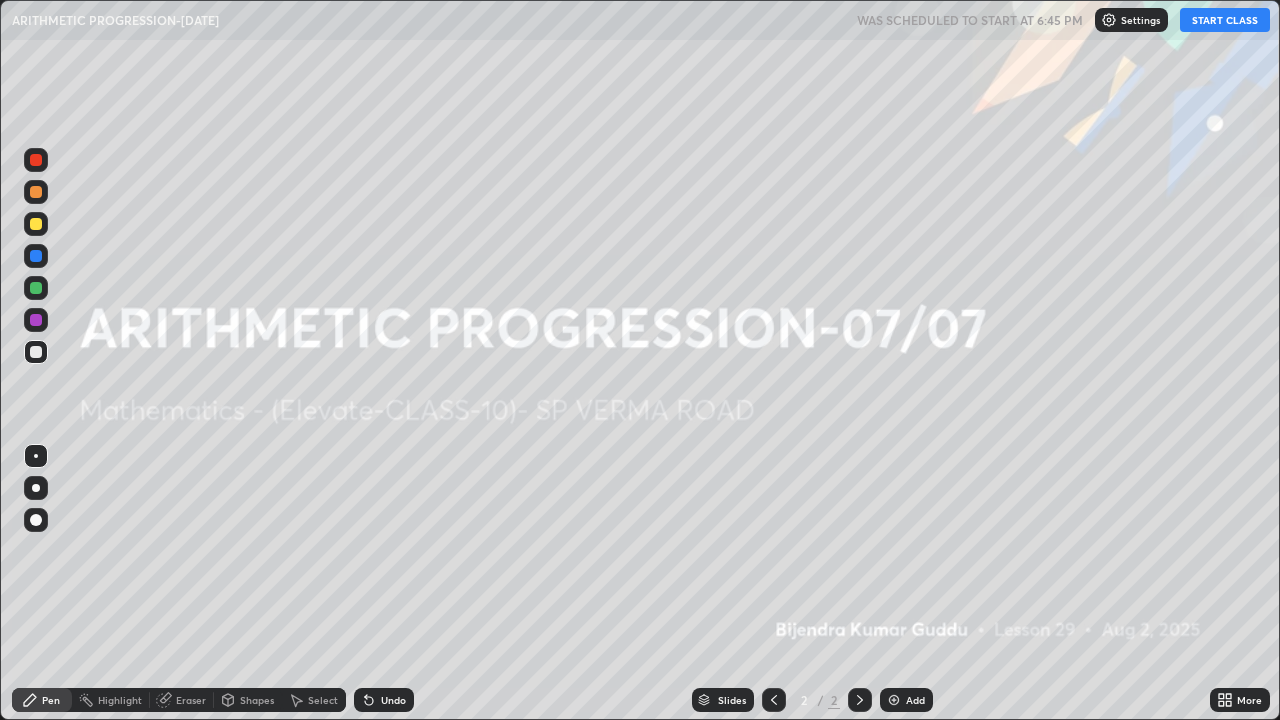click on "START CLASS" at bounding box center [1225, 20] 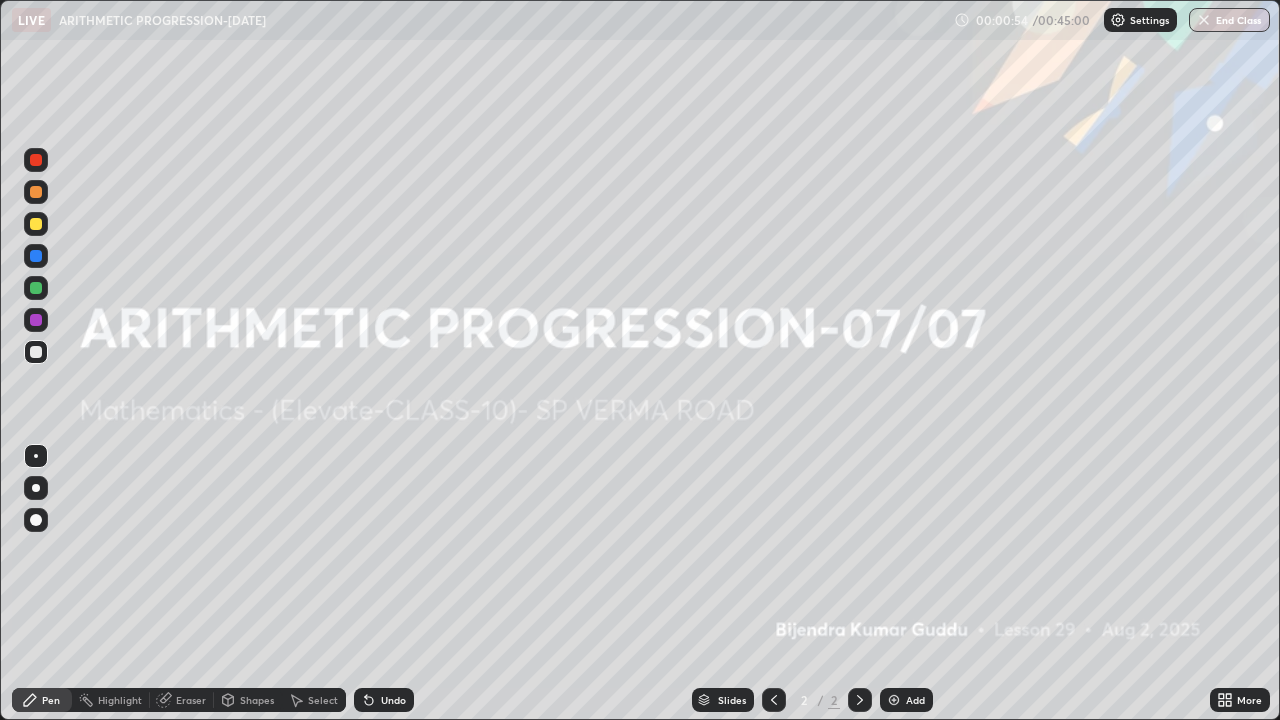 click at bounding box center (36, 320) 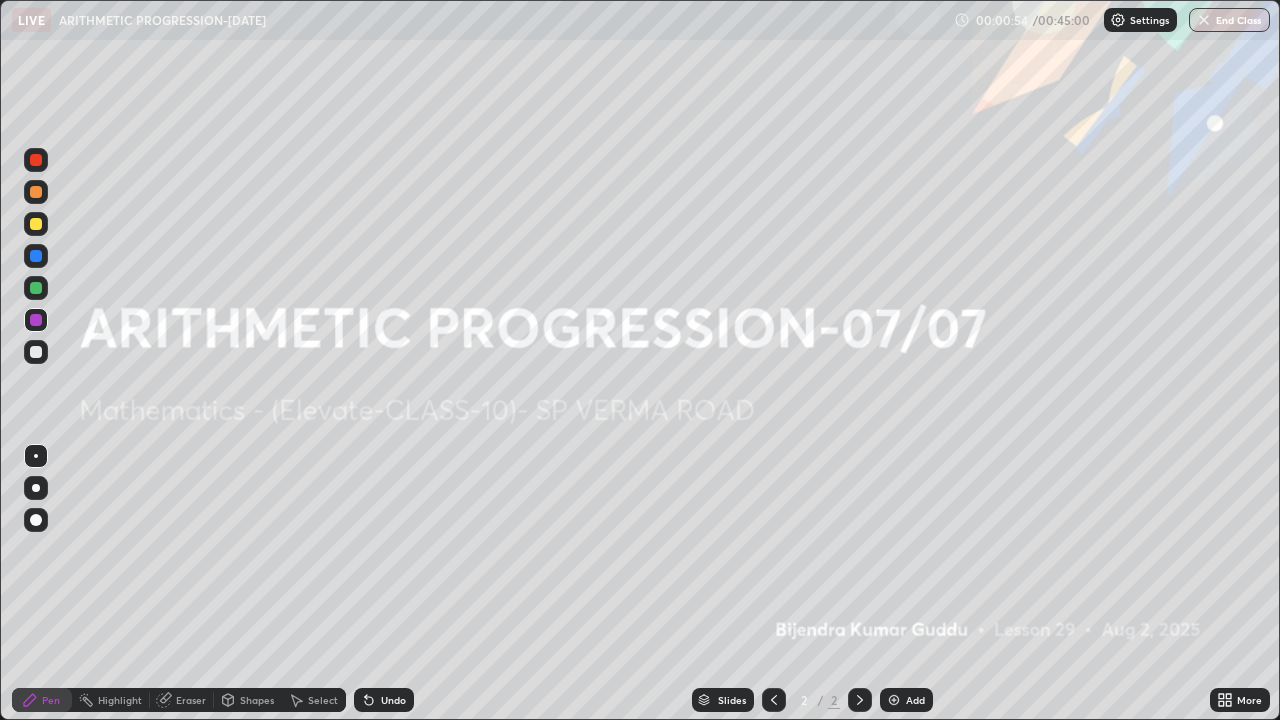 click at bounding box center [36, 288] 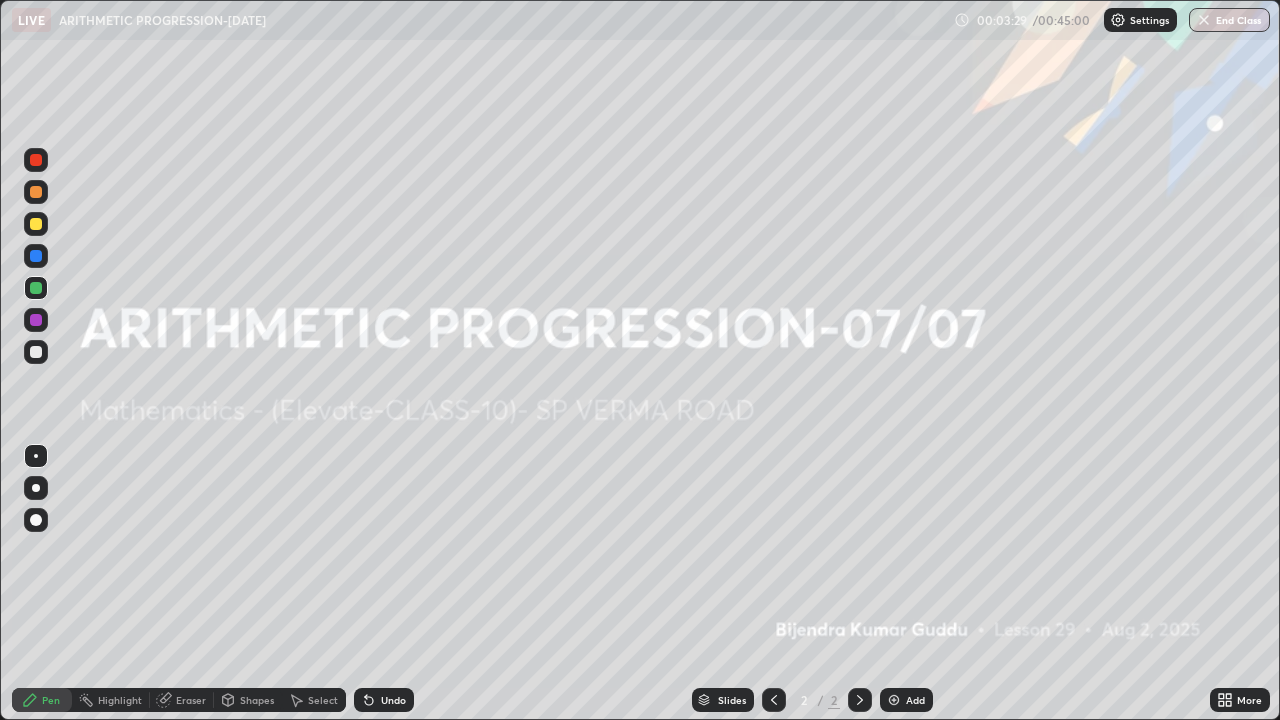click on "More" at bounding box center [1240, 700] 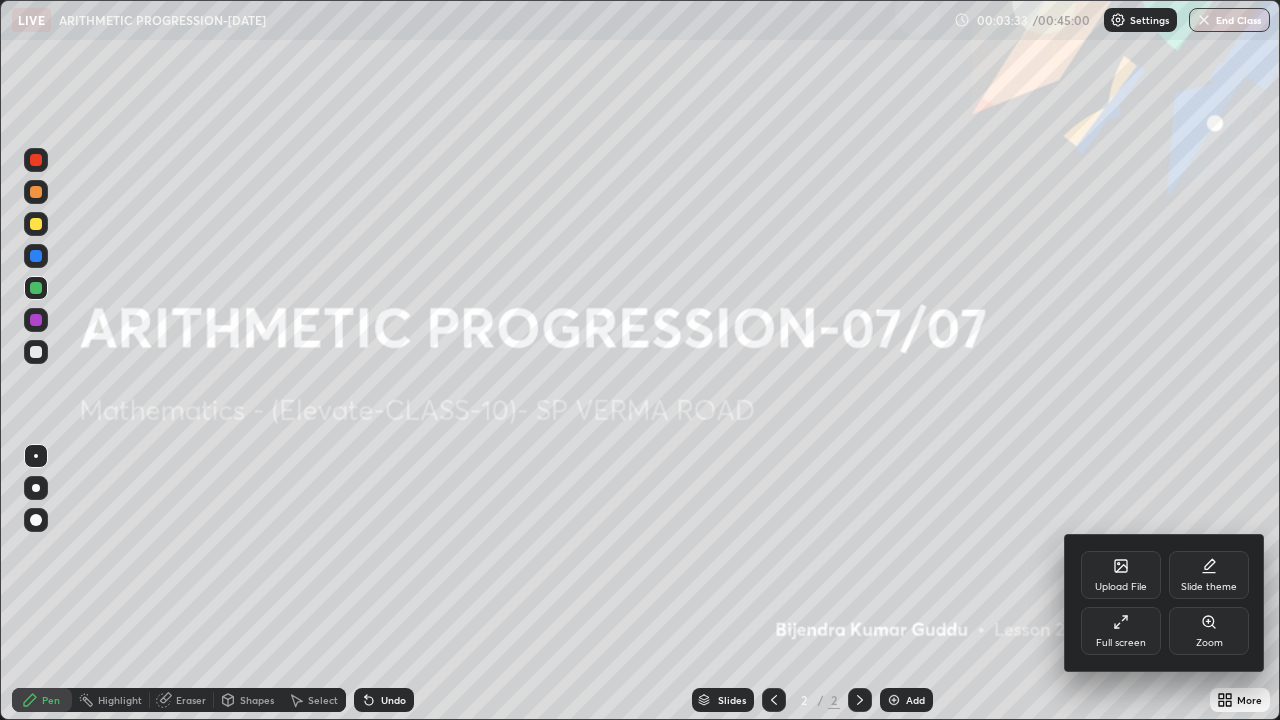 click on "Upload File" at bounding box center (1121, 575) 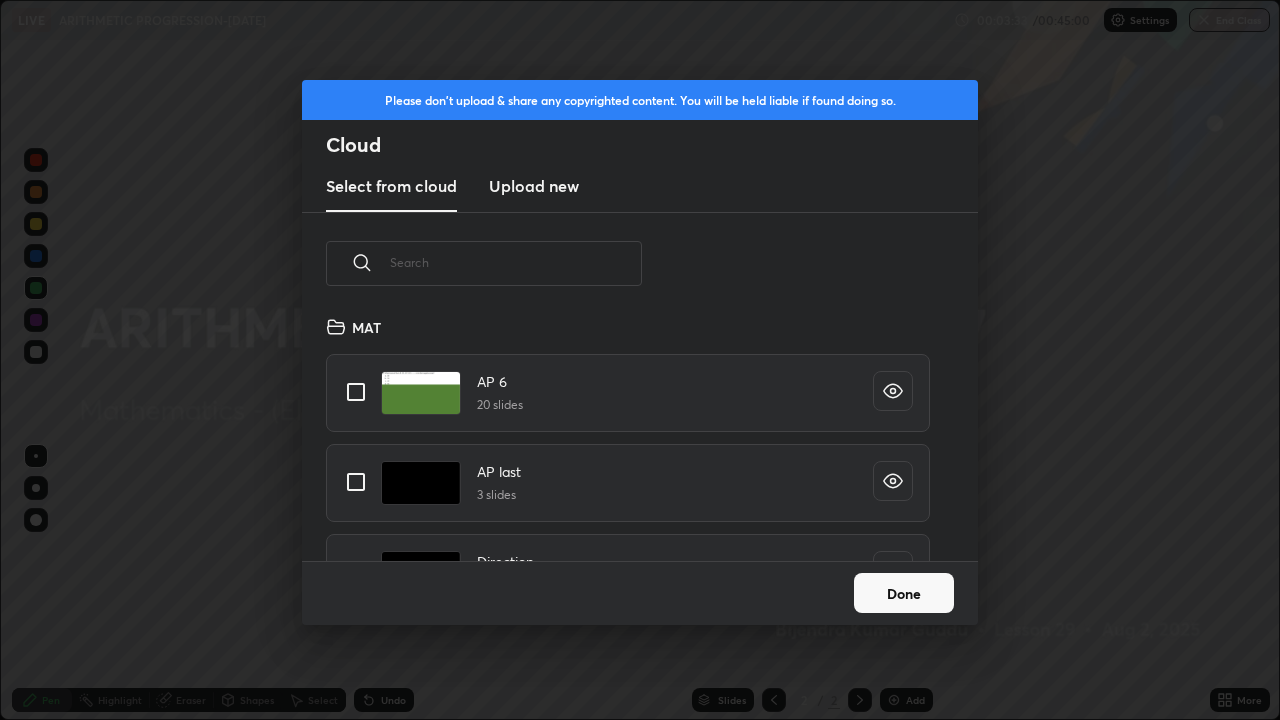 scroll, scrollTop: 7, scrollLeft: 11, axis: both 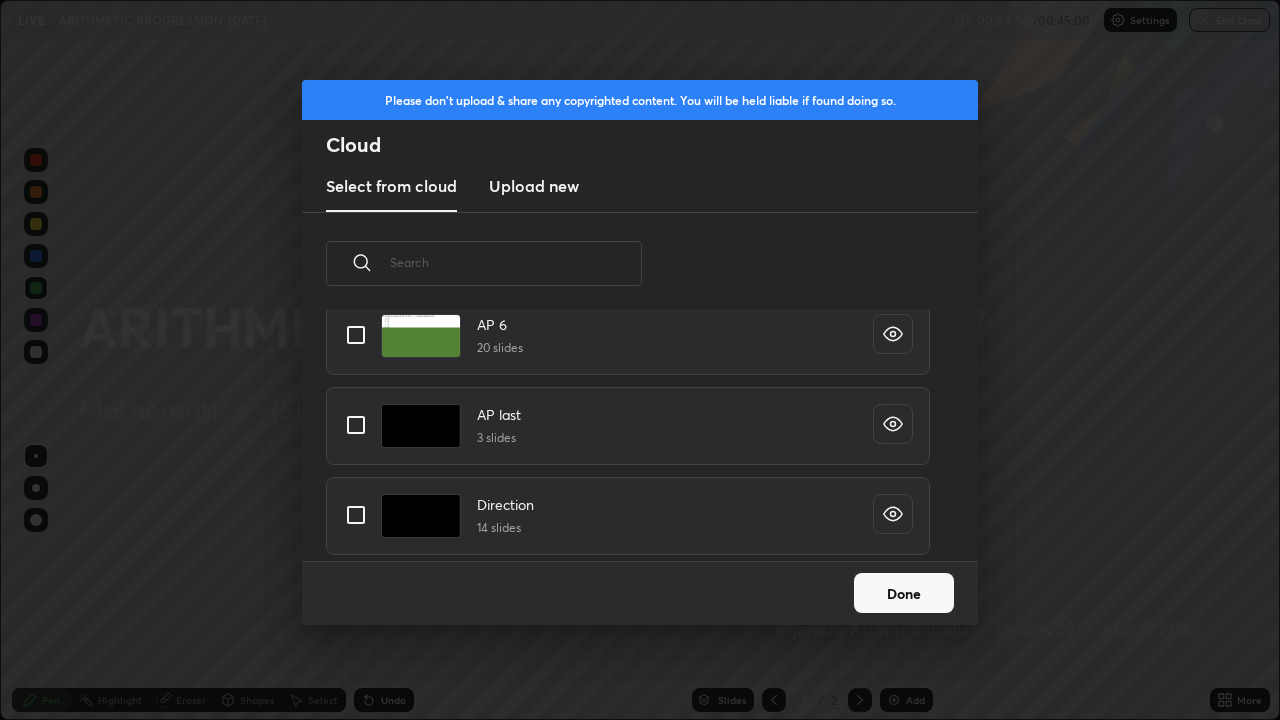 click at bounding box center (356, 335) 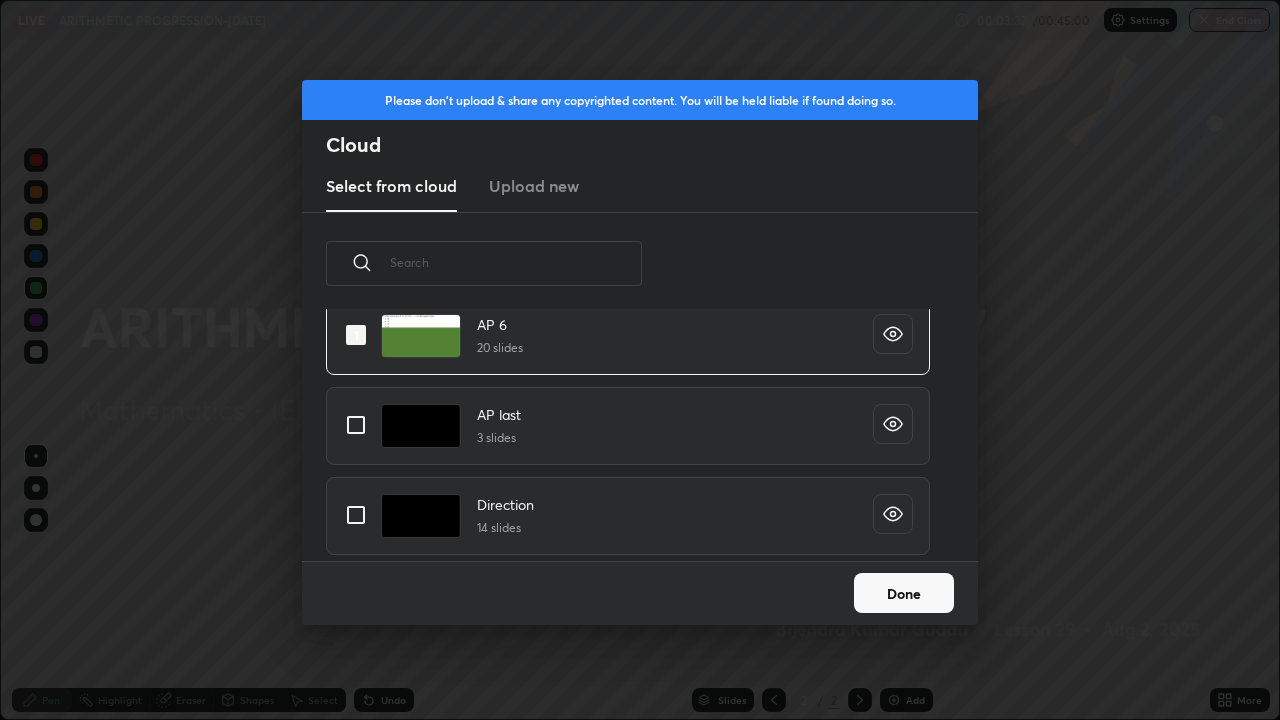 click on "Done" at bounding box center (904, 593) 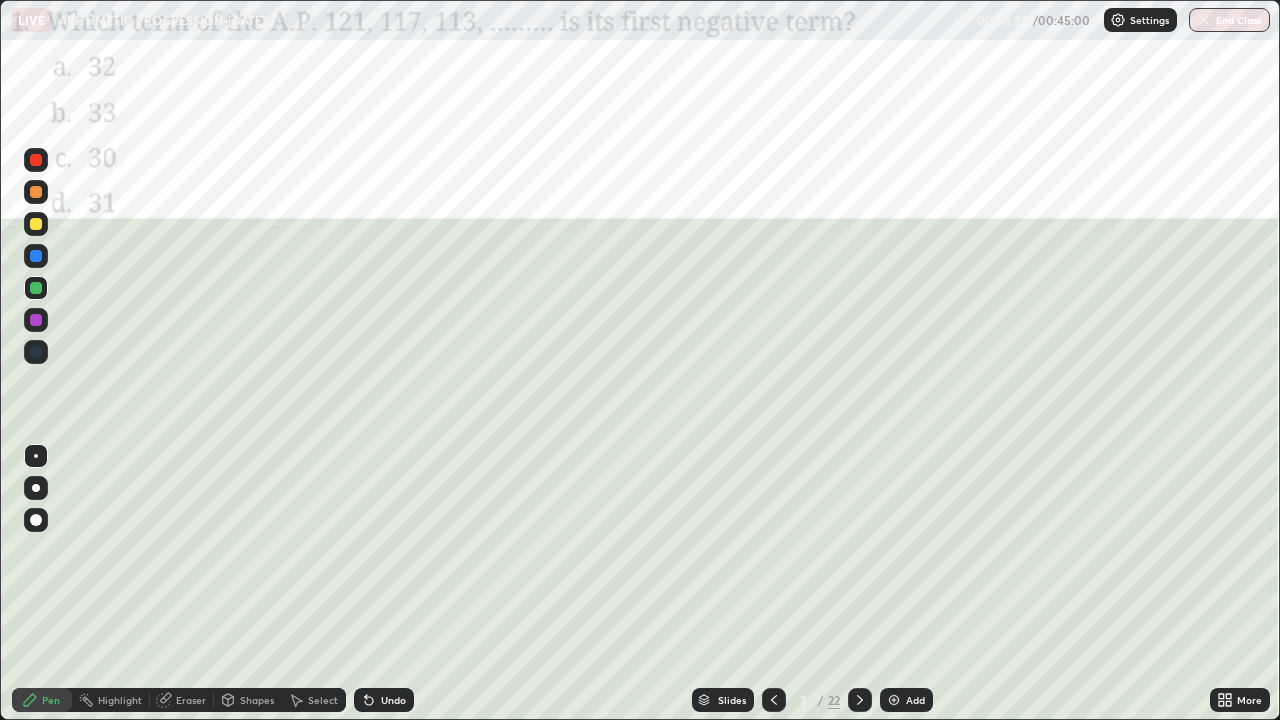 click 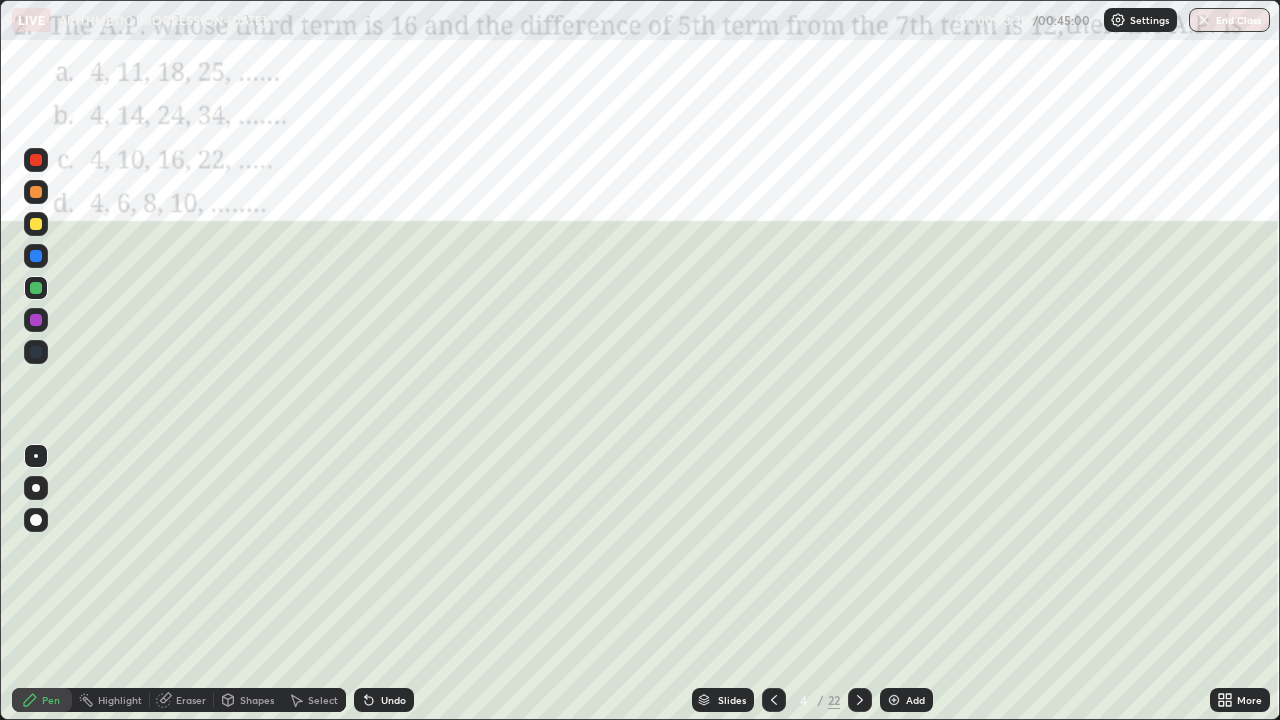 click 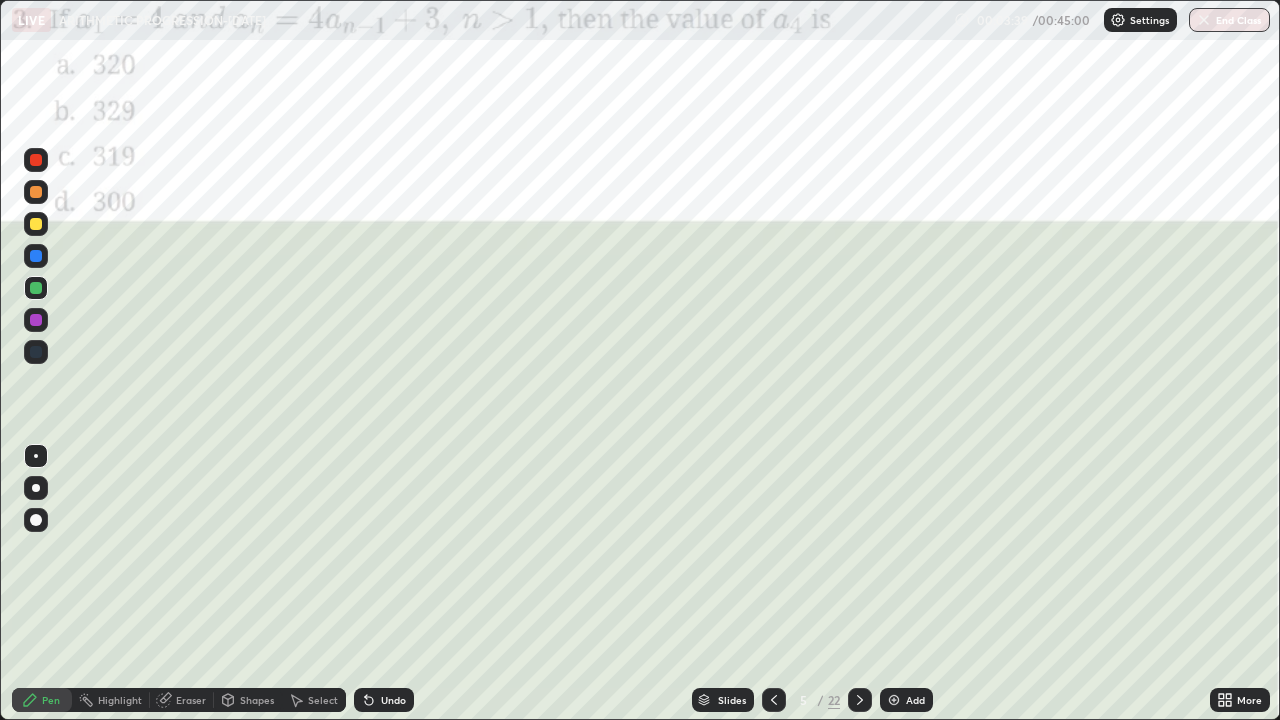click 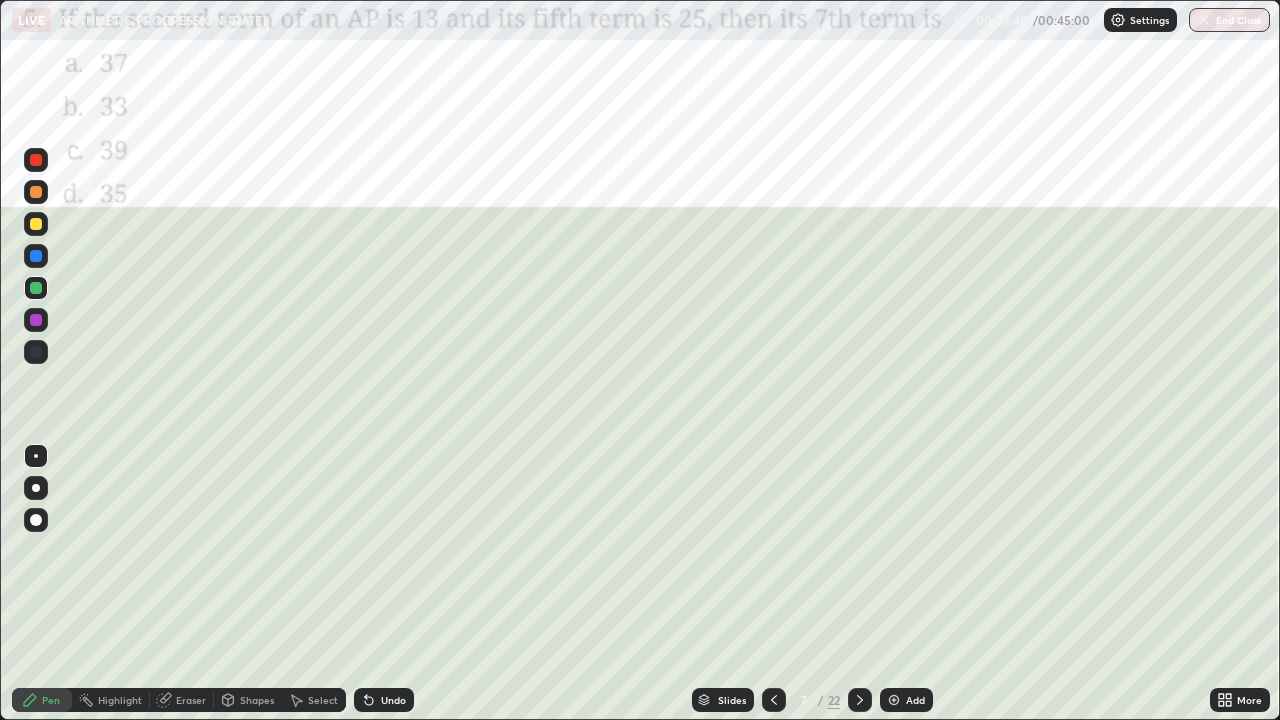 click 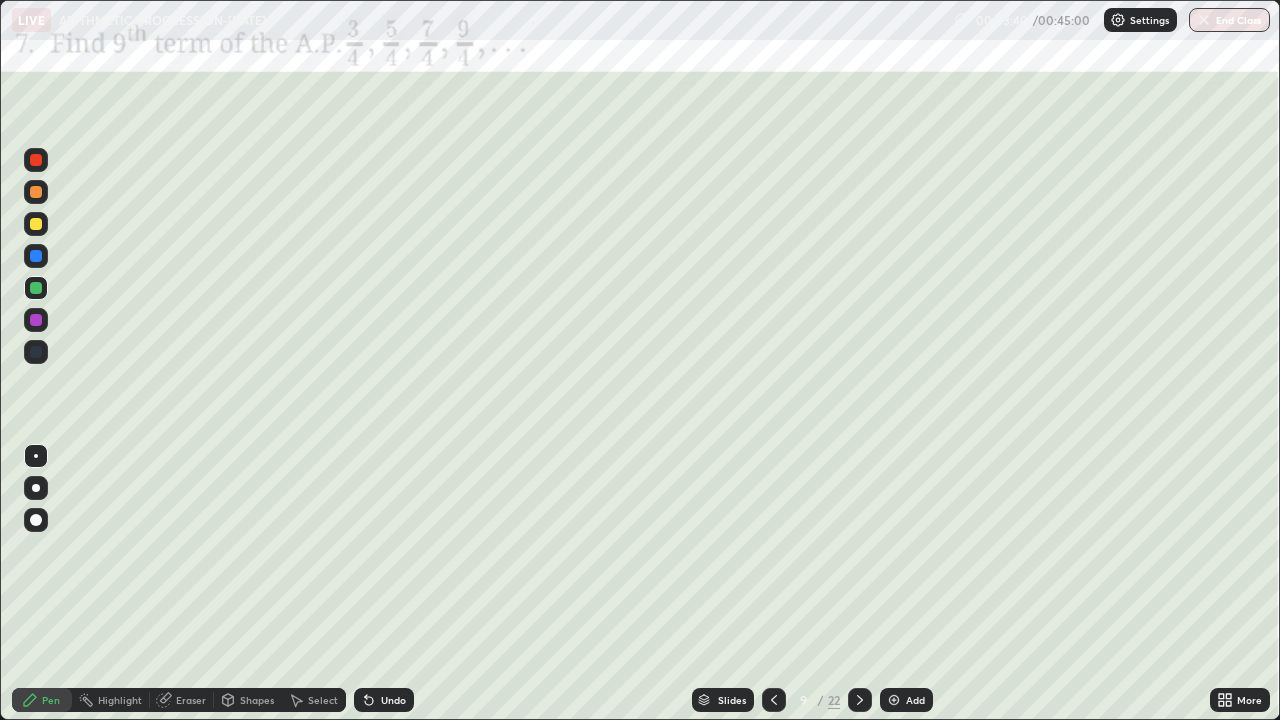 click 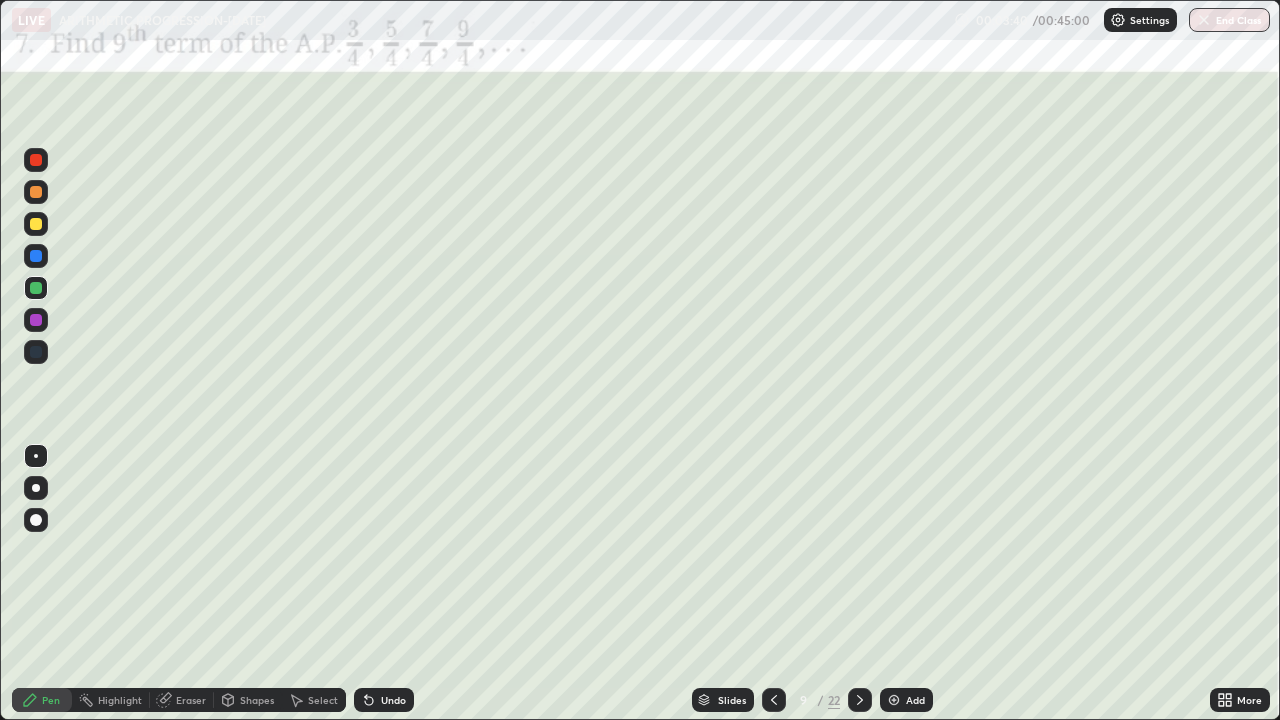 click at bounding box center [860, 700] 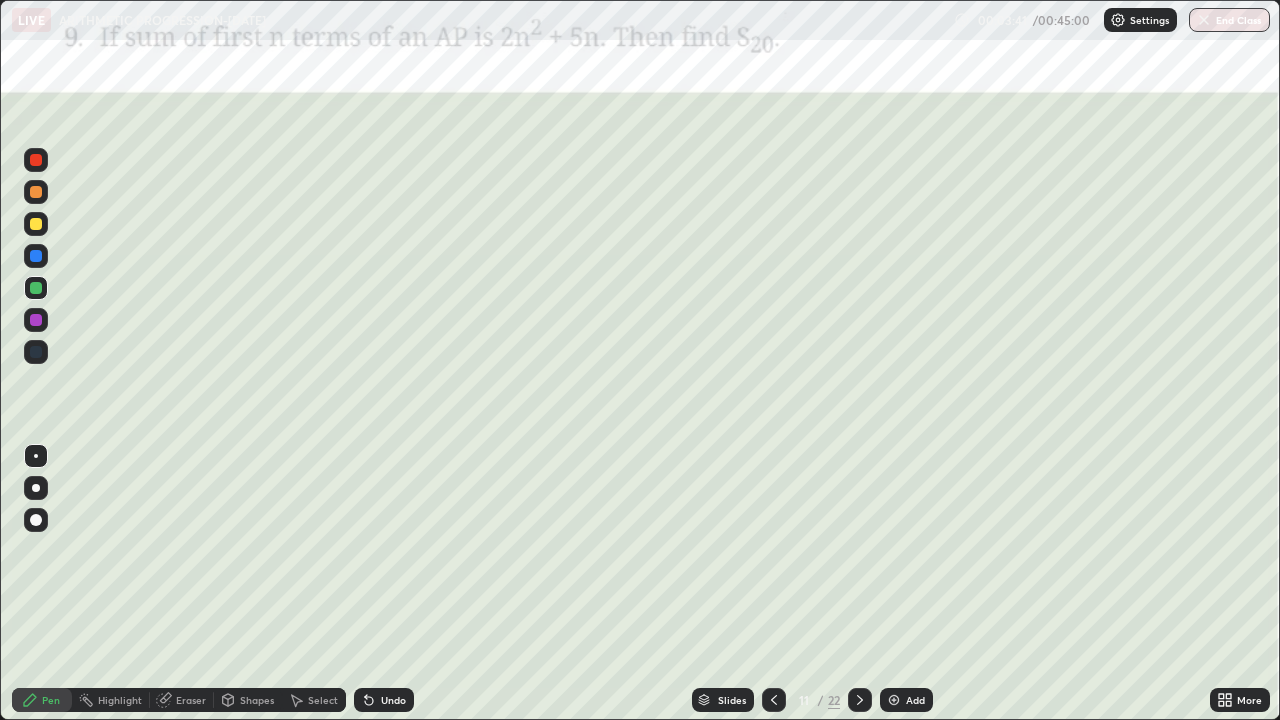 click 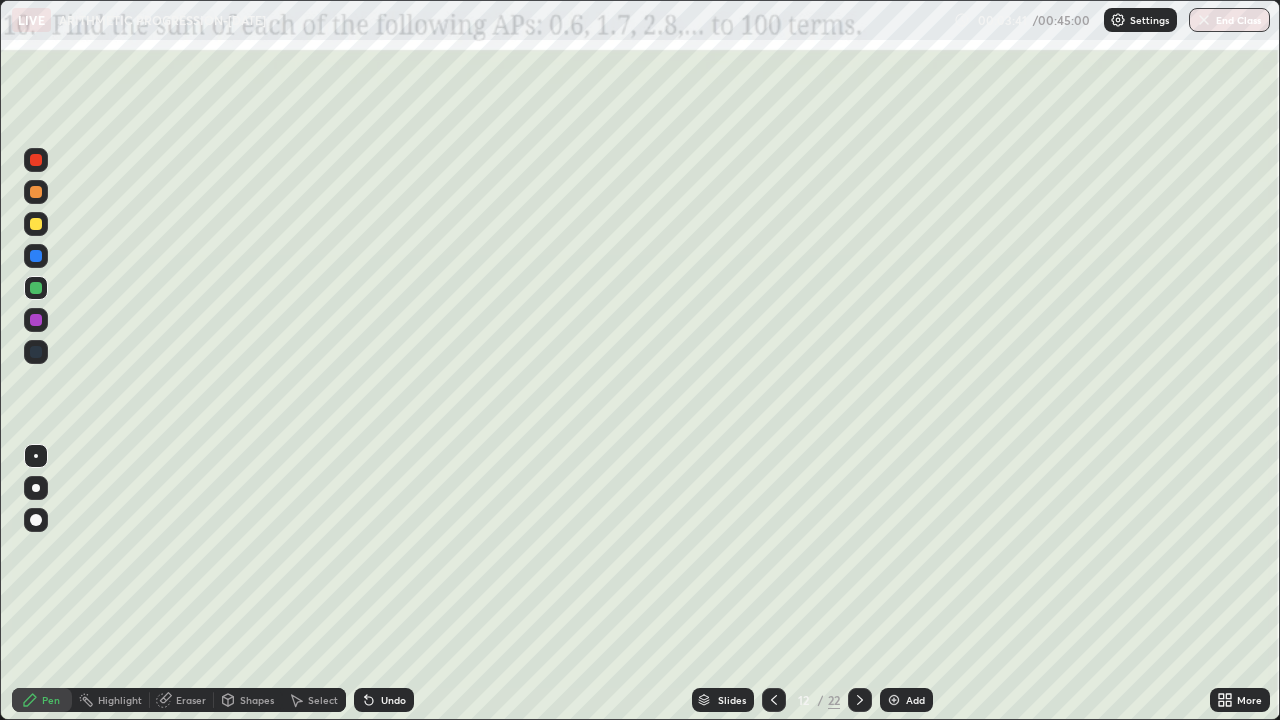 click 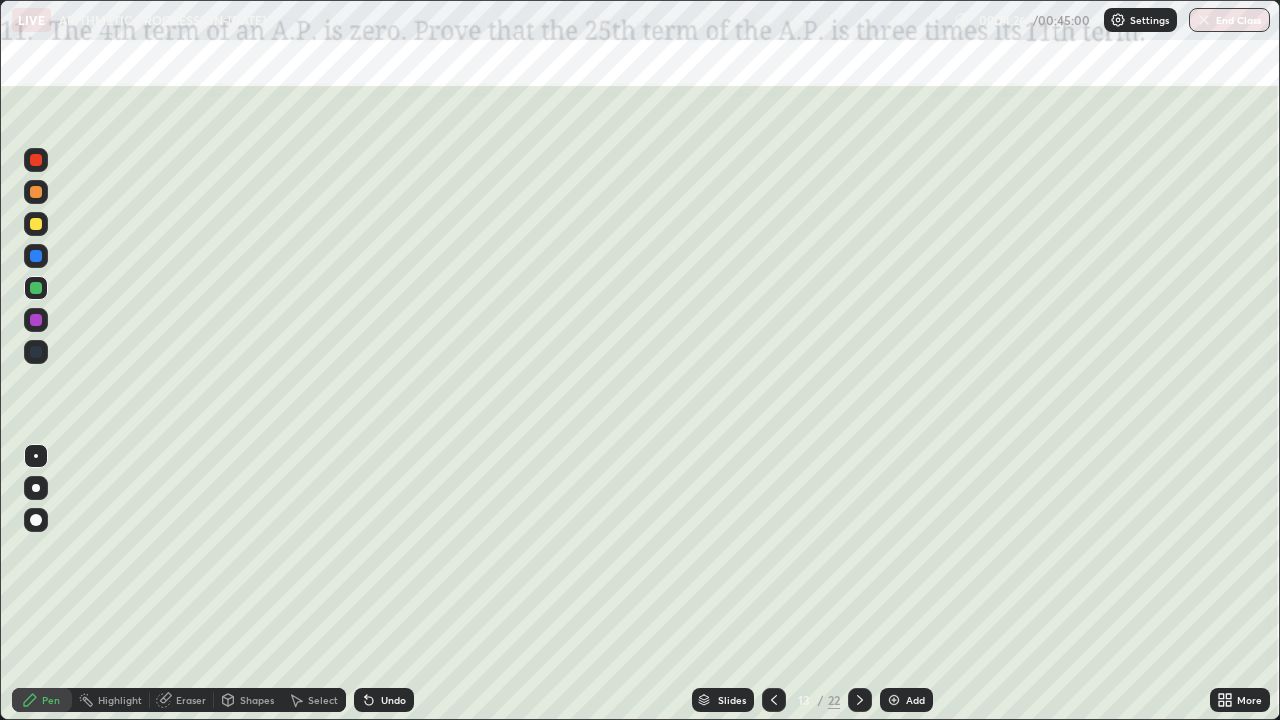 click at bounding box center (36, 352) 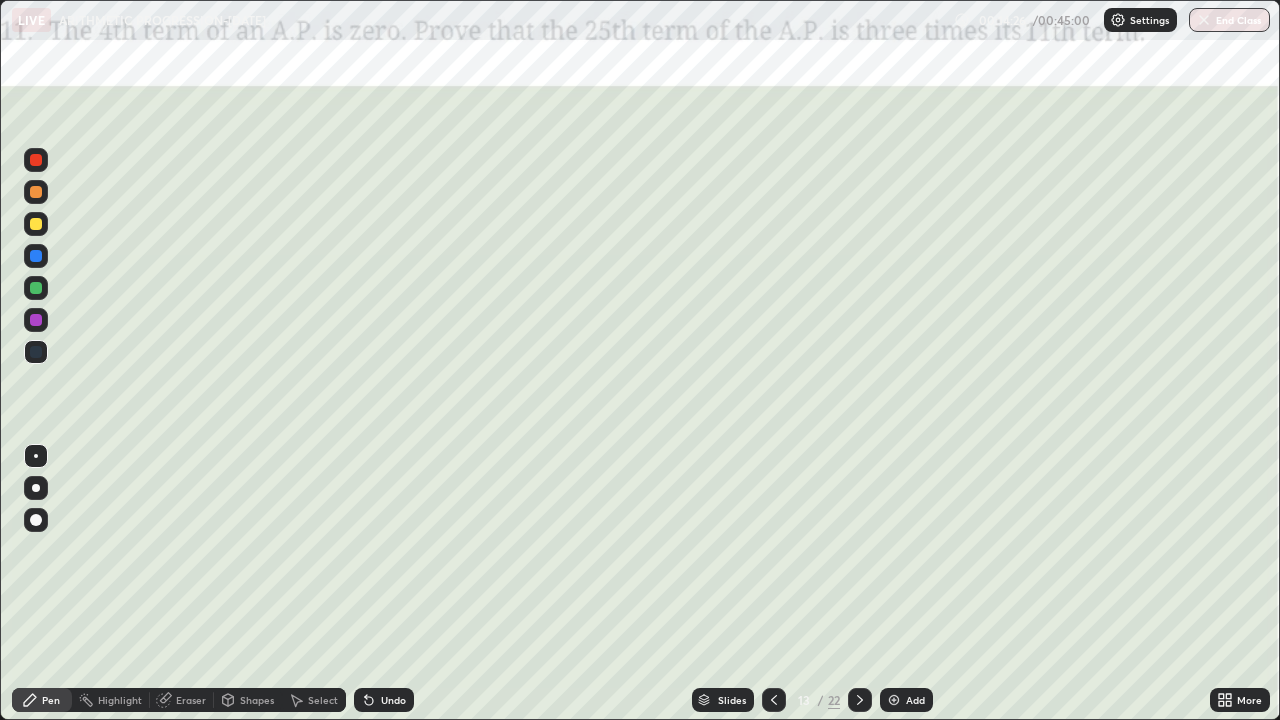 click at bounding box center (36, 352) 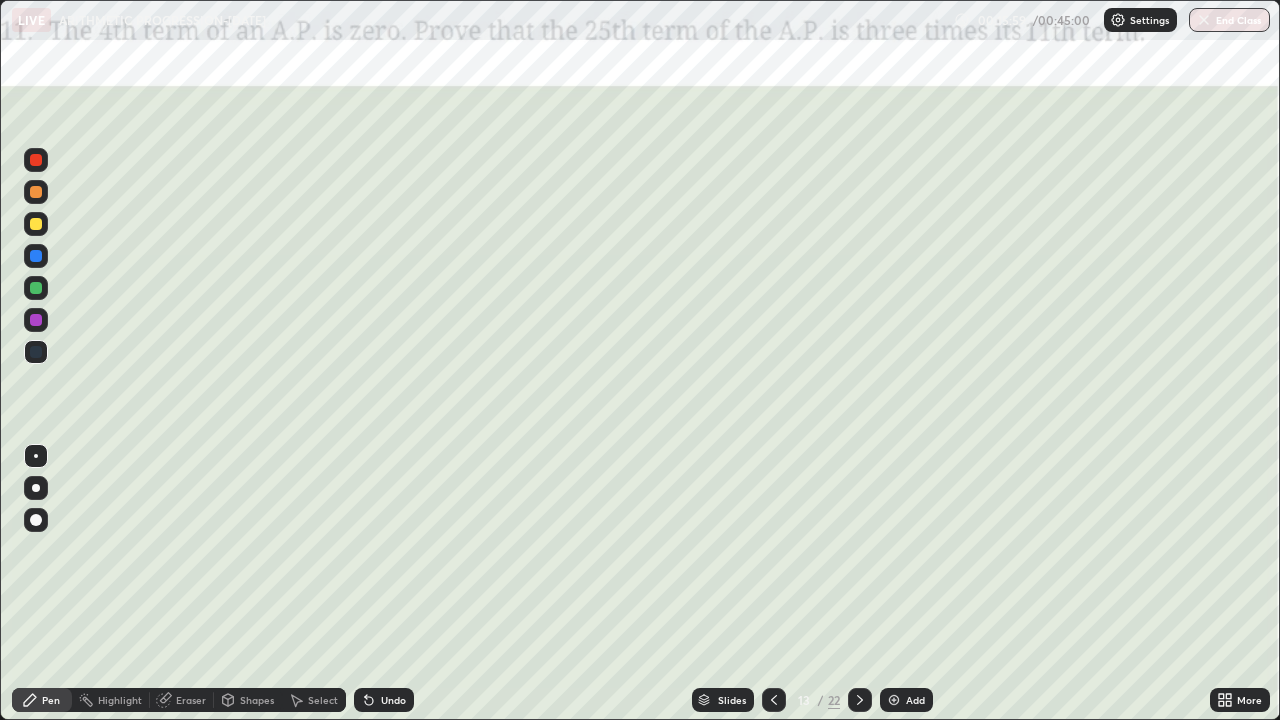click at bounding box center (36, 224) 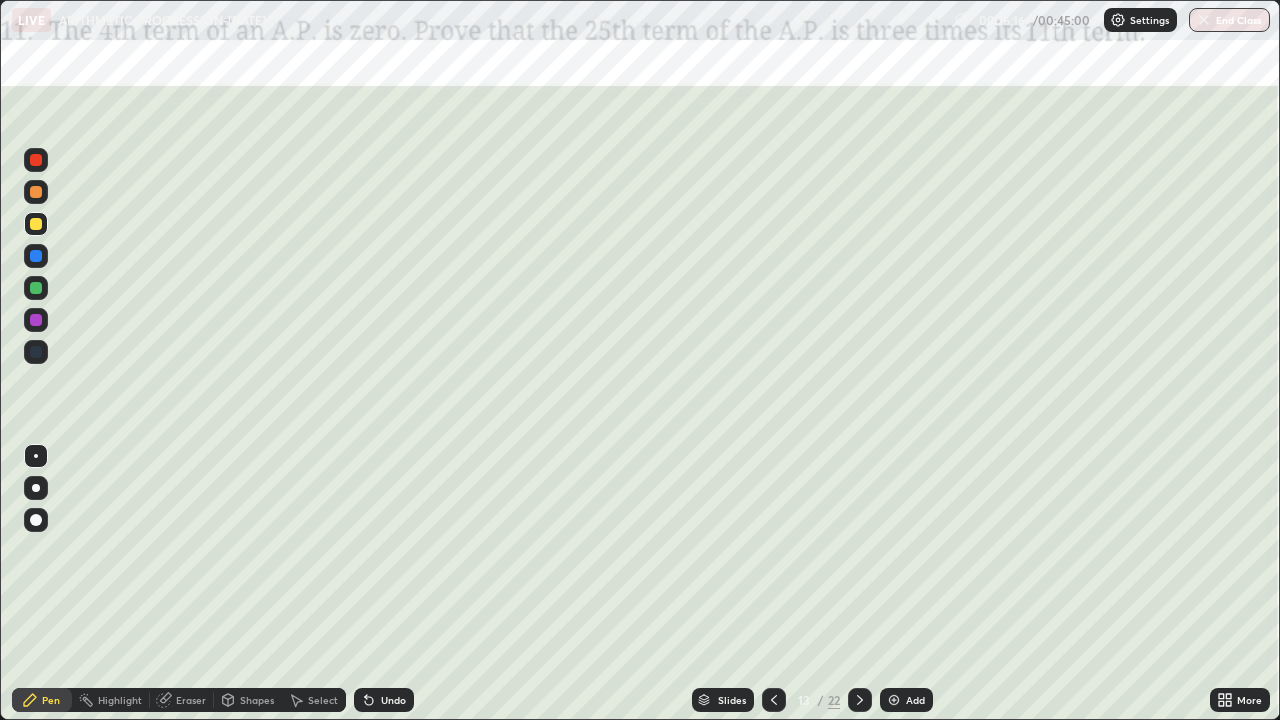 click 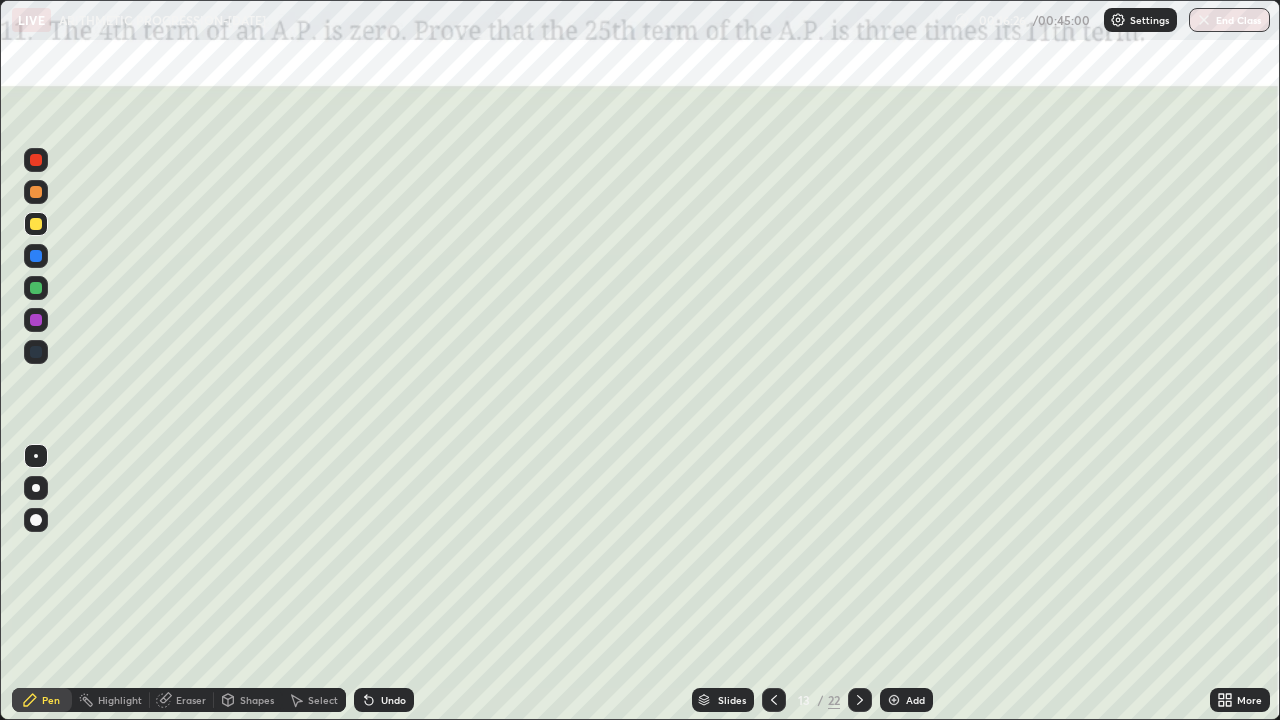 click on "Undo" at bounding box center (384, 700) 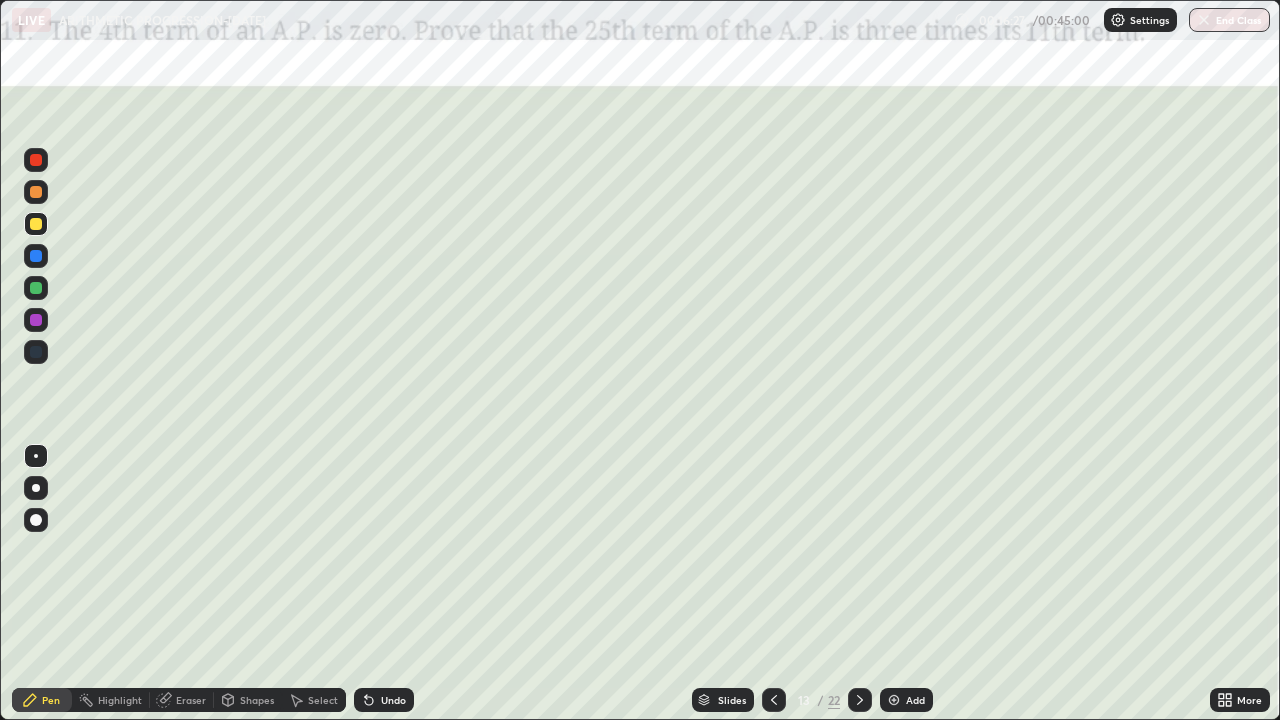 click 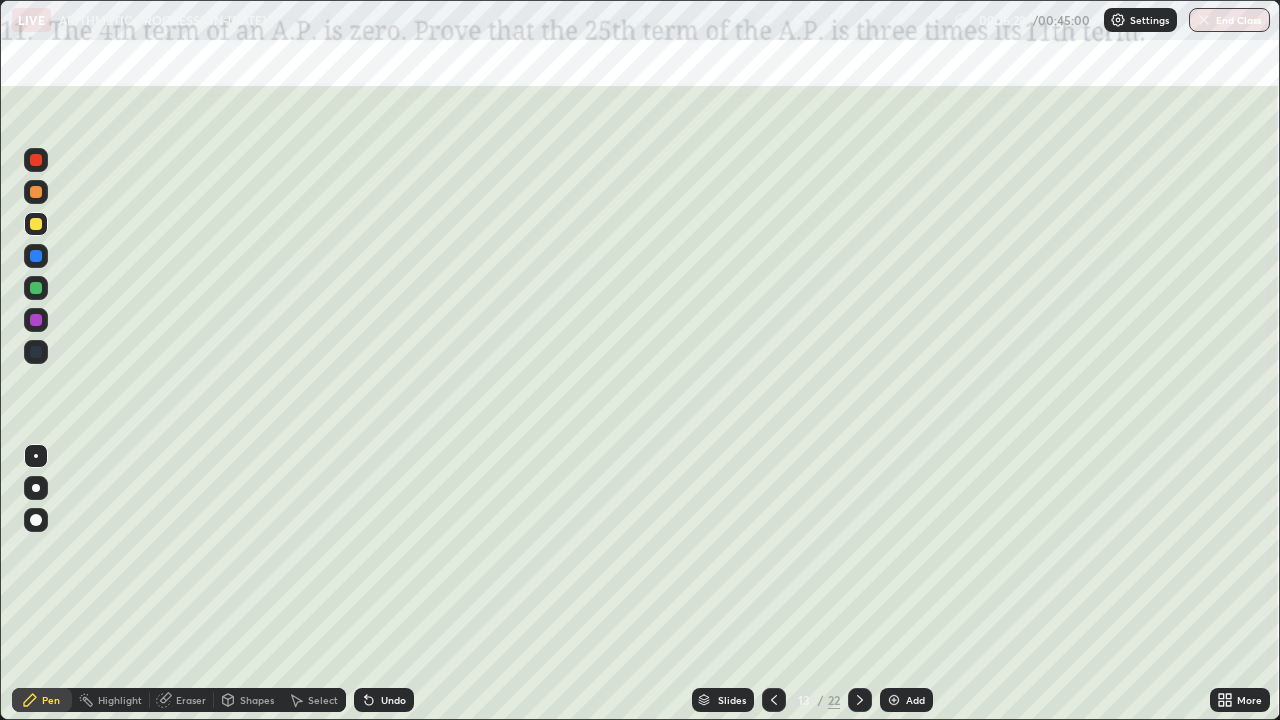 click on "Undo" at bounding box center [384, 700] 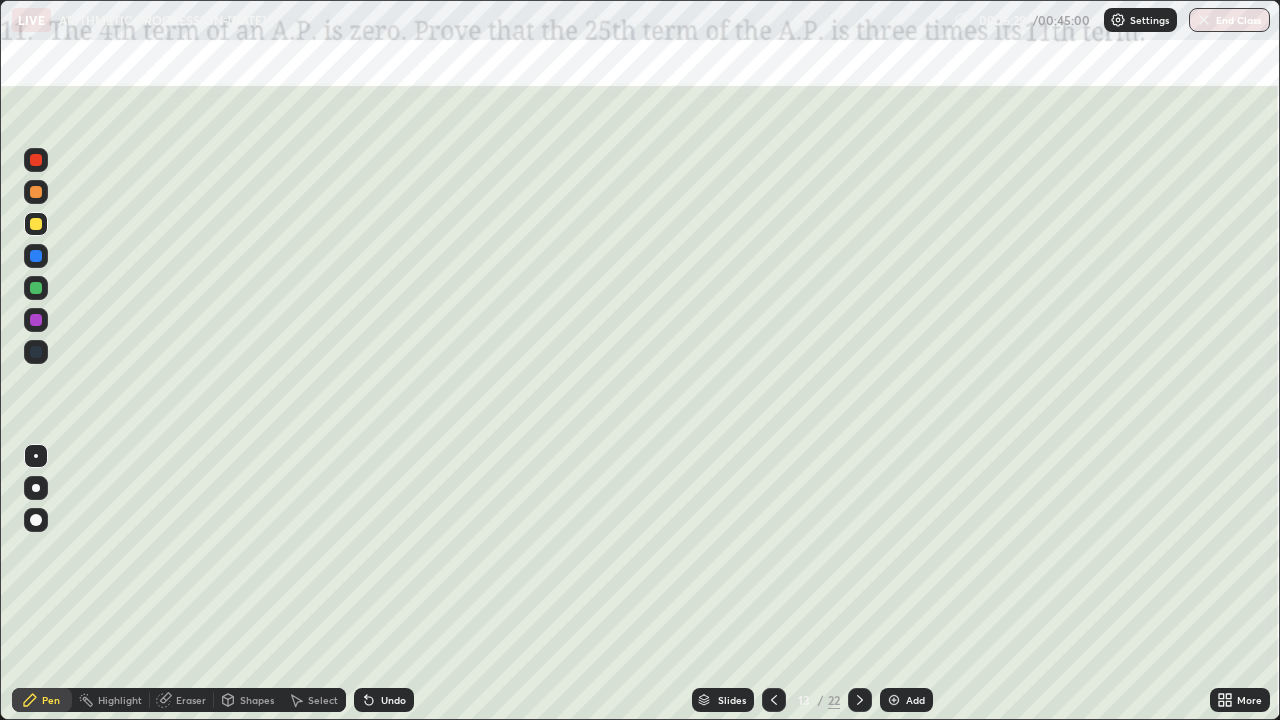 click on "Undo" at bounding box center [384, 700] 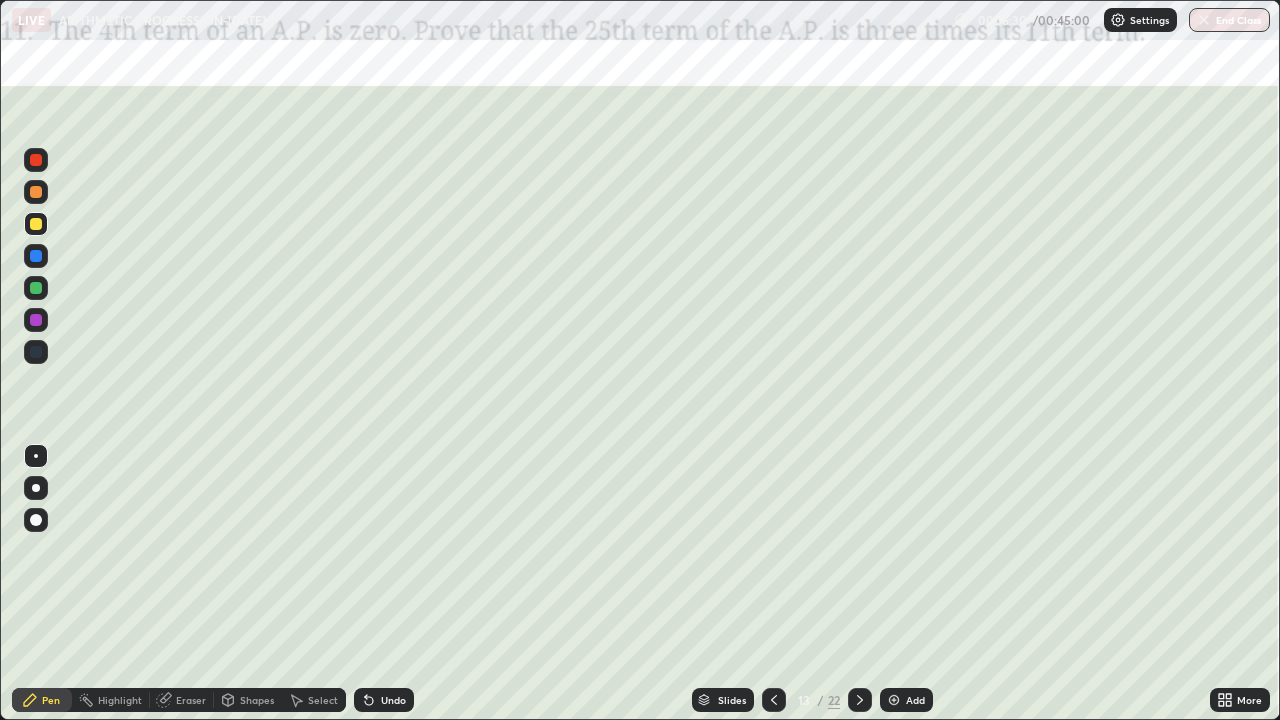 click 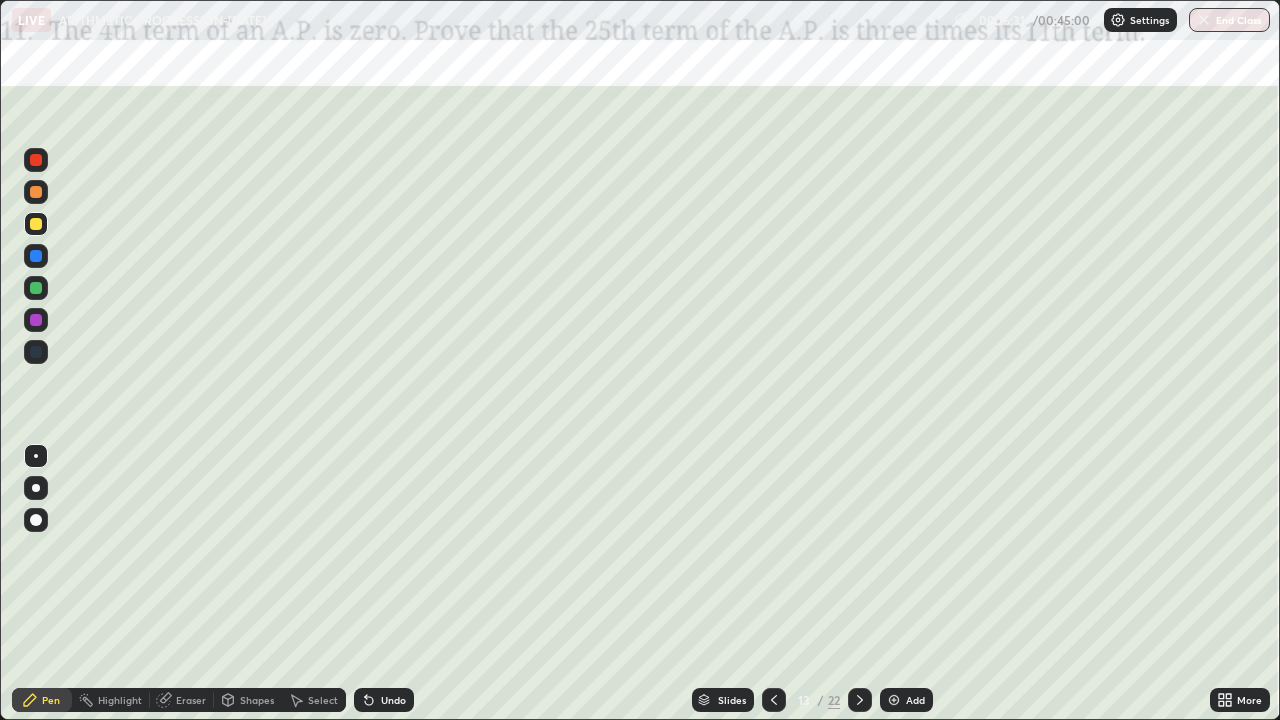click 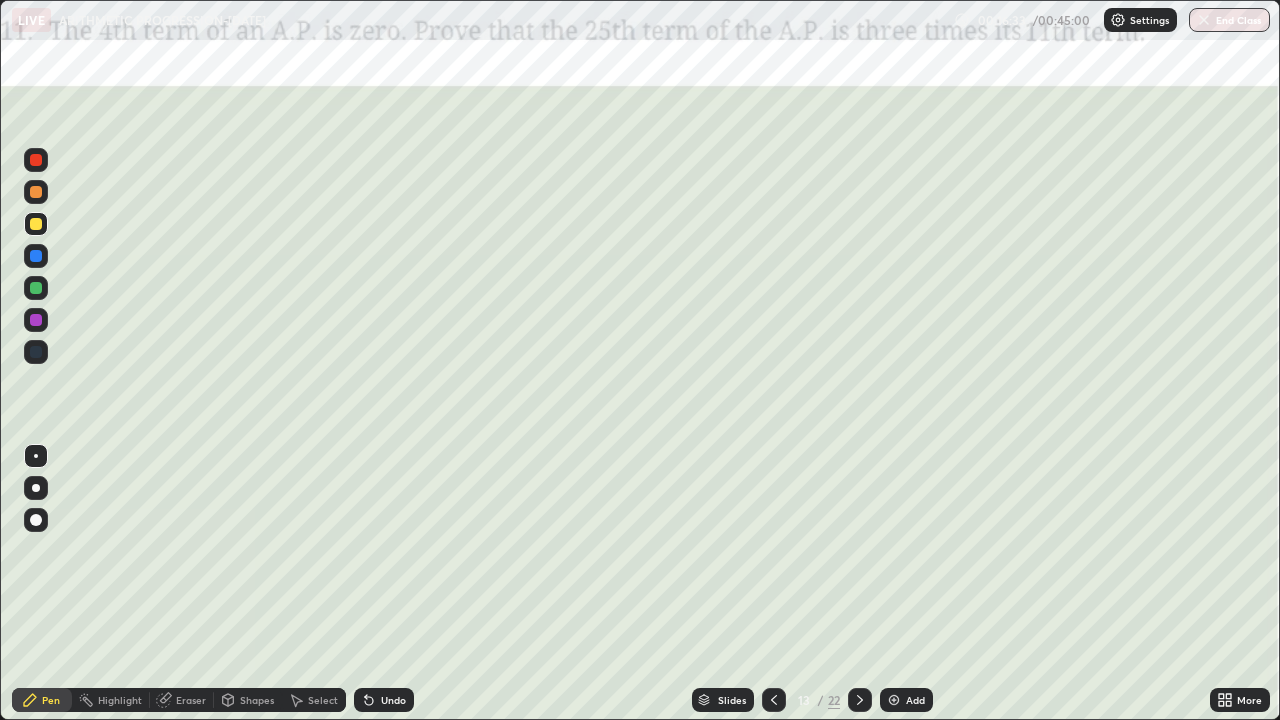 click 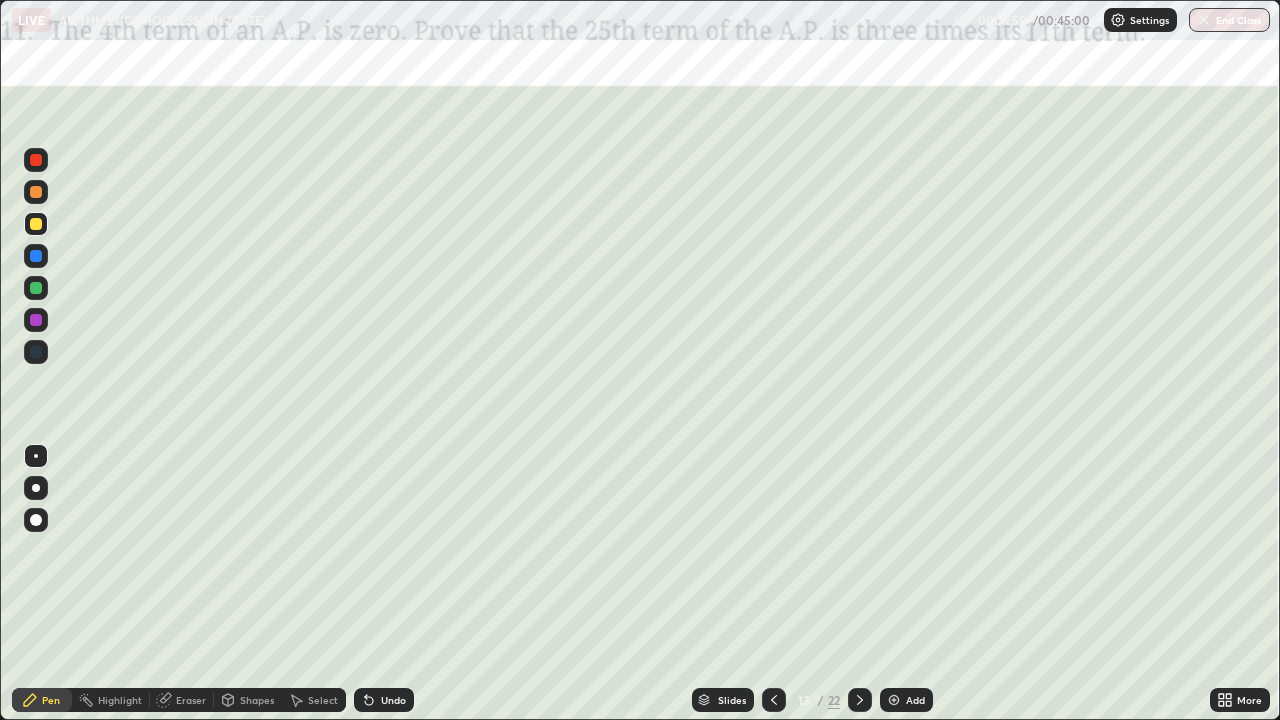 click at bounding box center [36, 256] 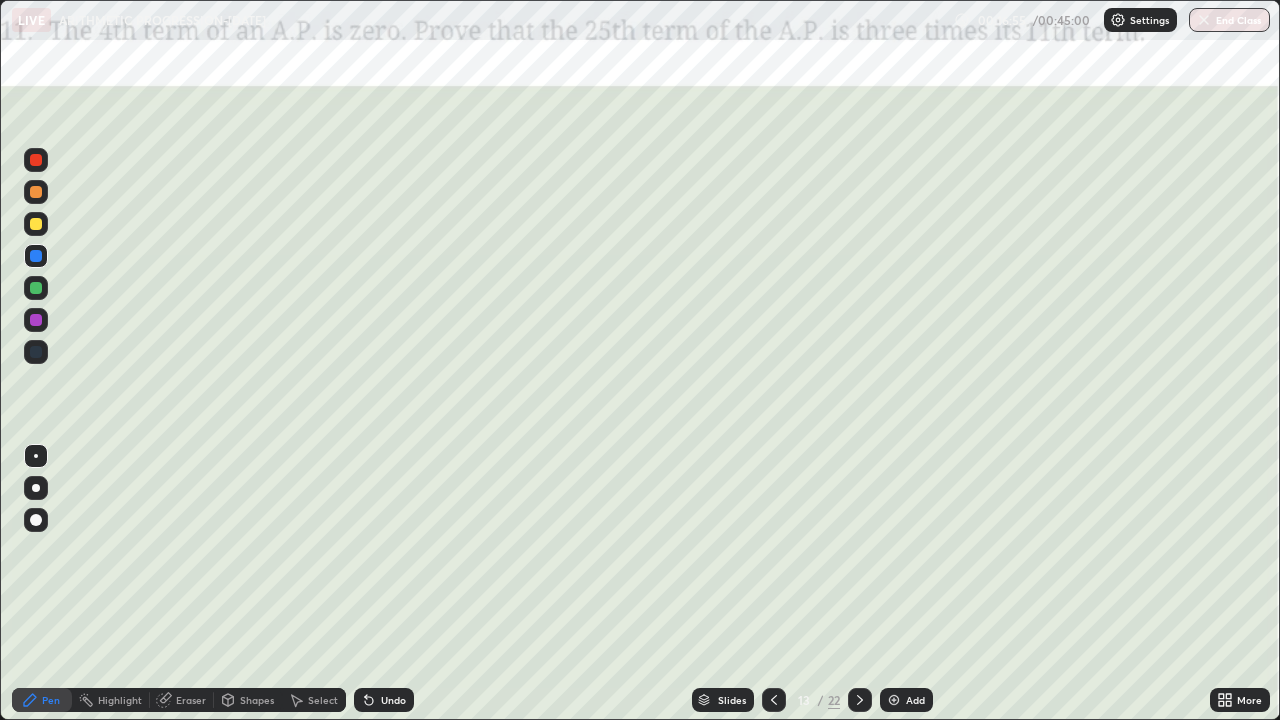 click at bounding box center (36, 256) 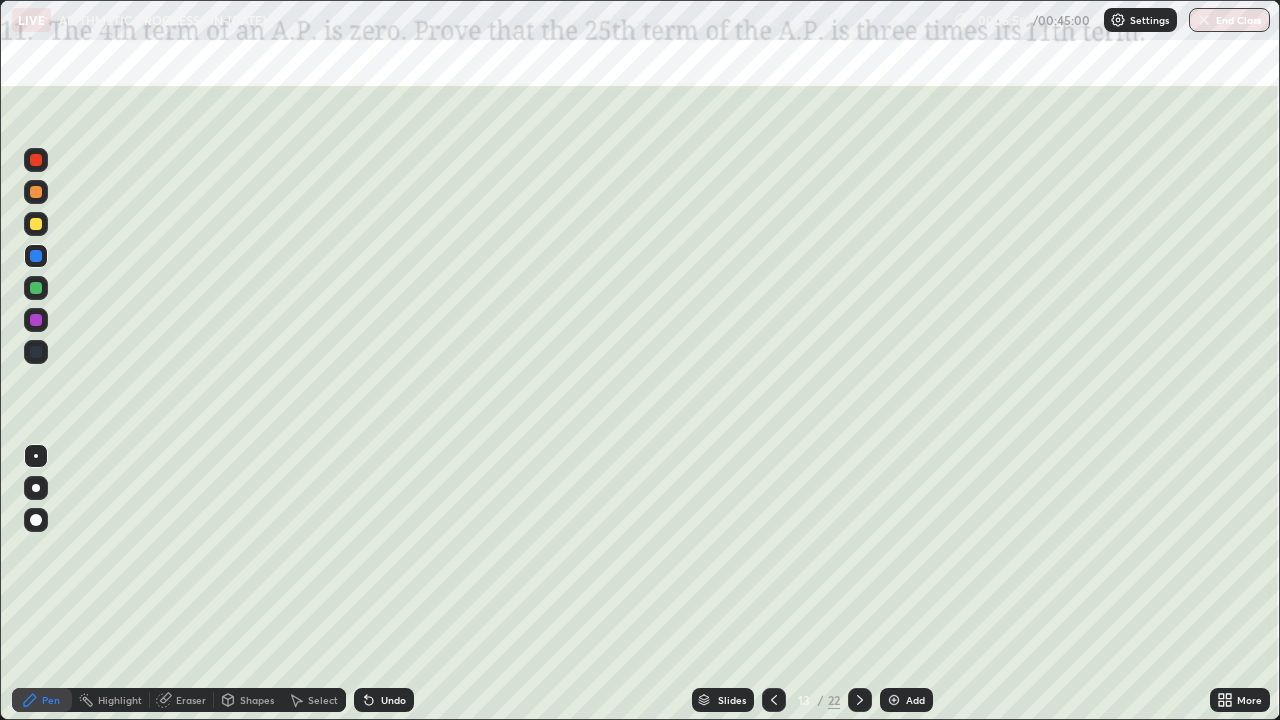 click at bounding box center [36, 224] 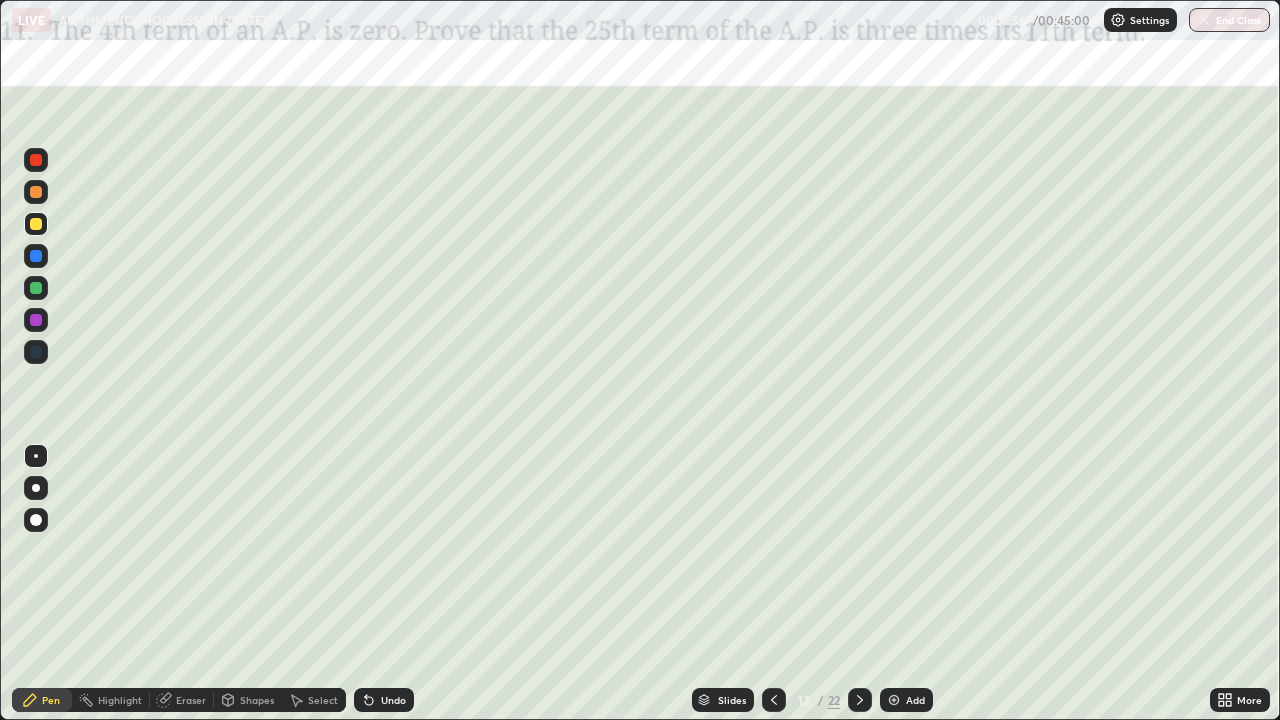click at bounding box center [36, 256] 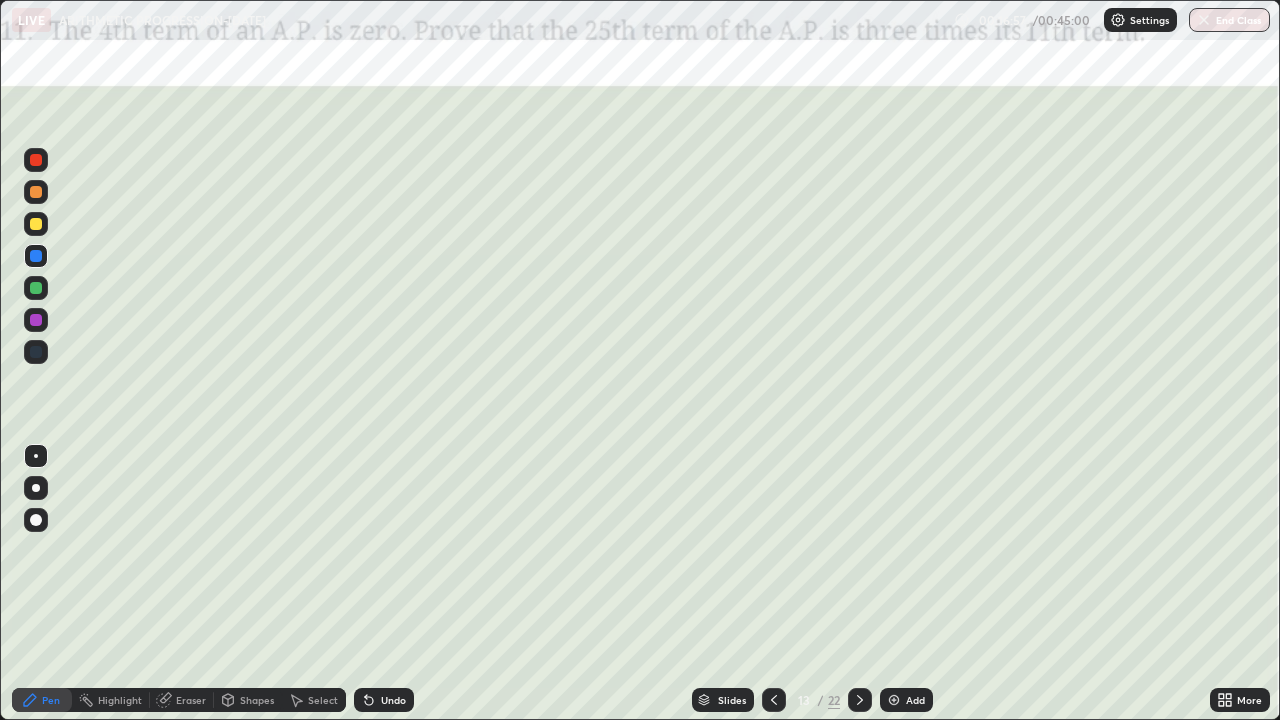 click at bounding box center (36, 192) 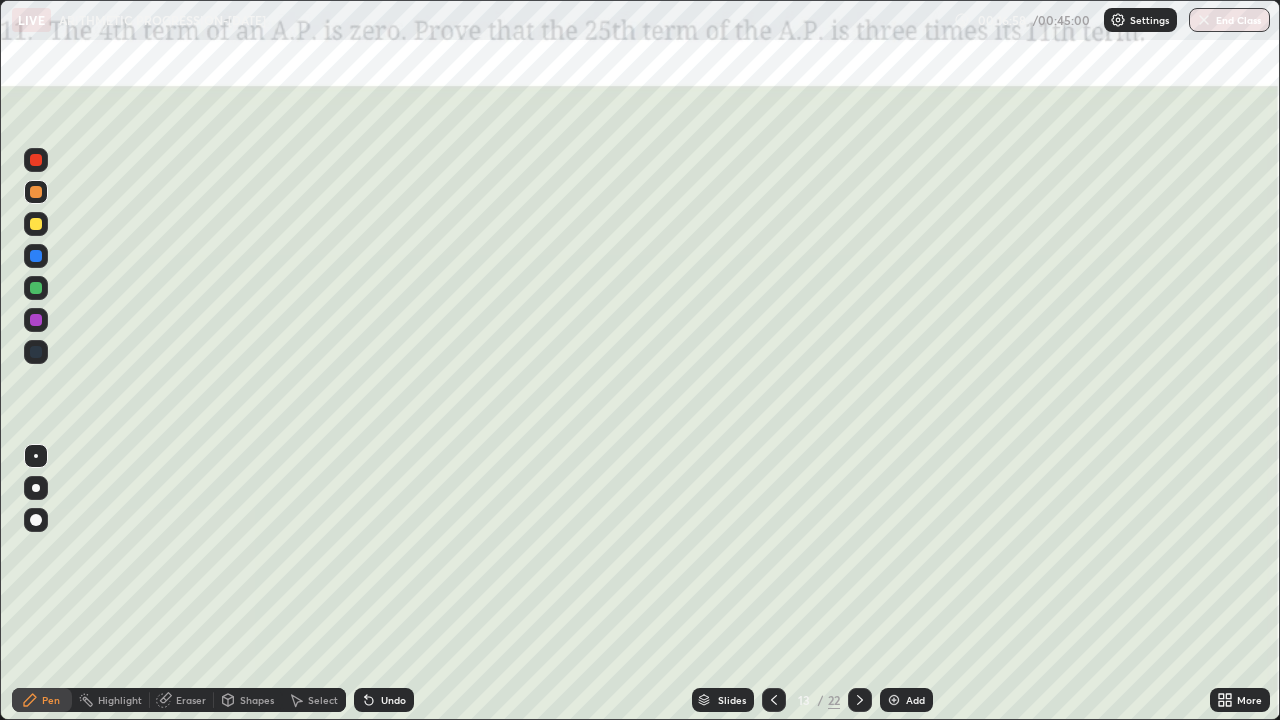 click at bounding box center (36, 160) 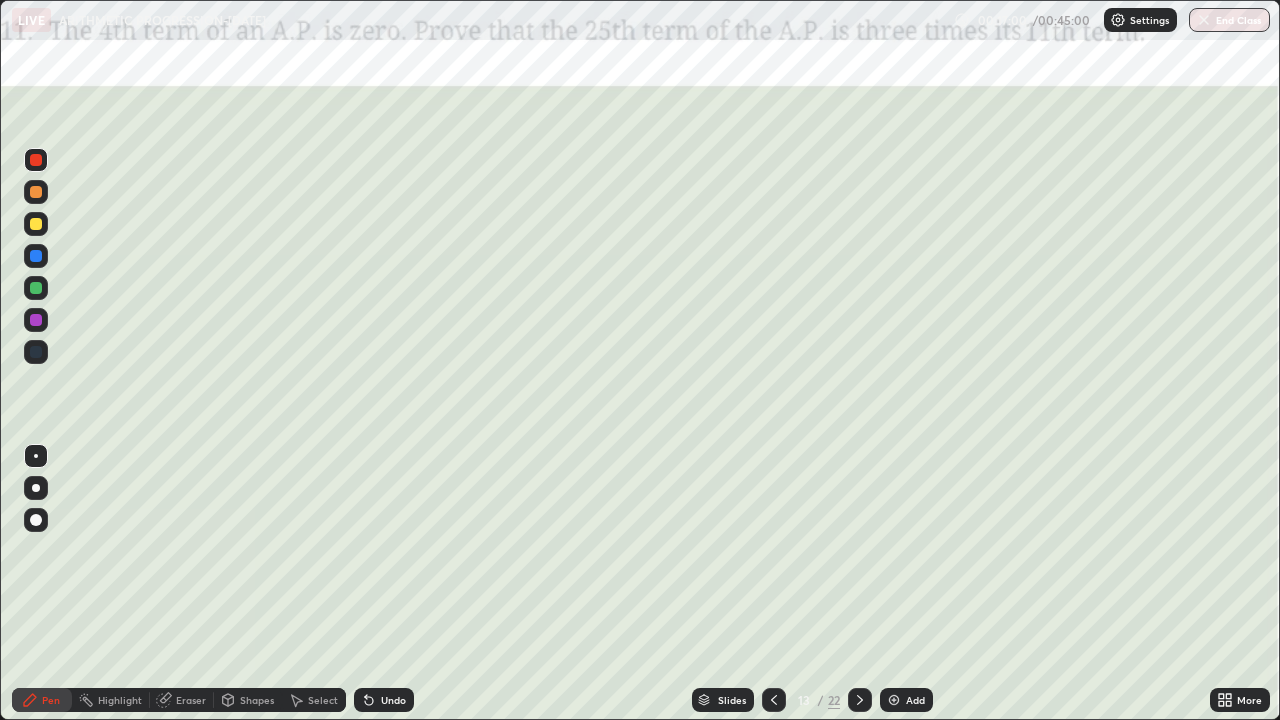click at bounding box center (36, 320) 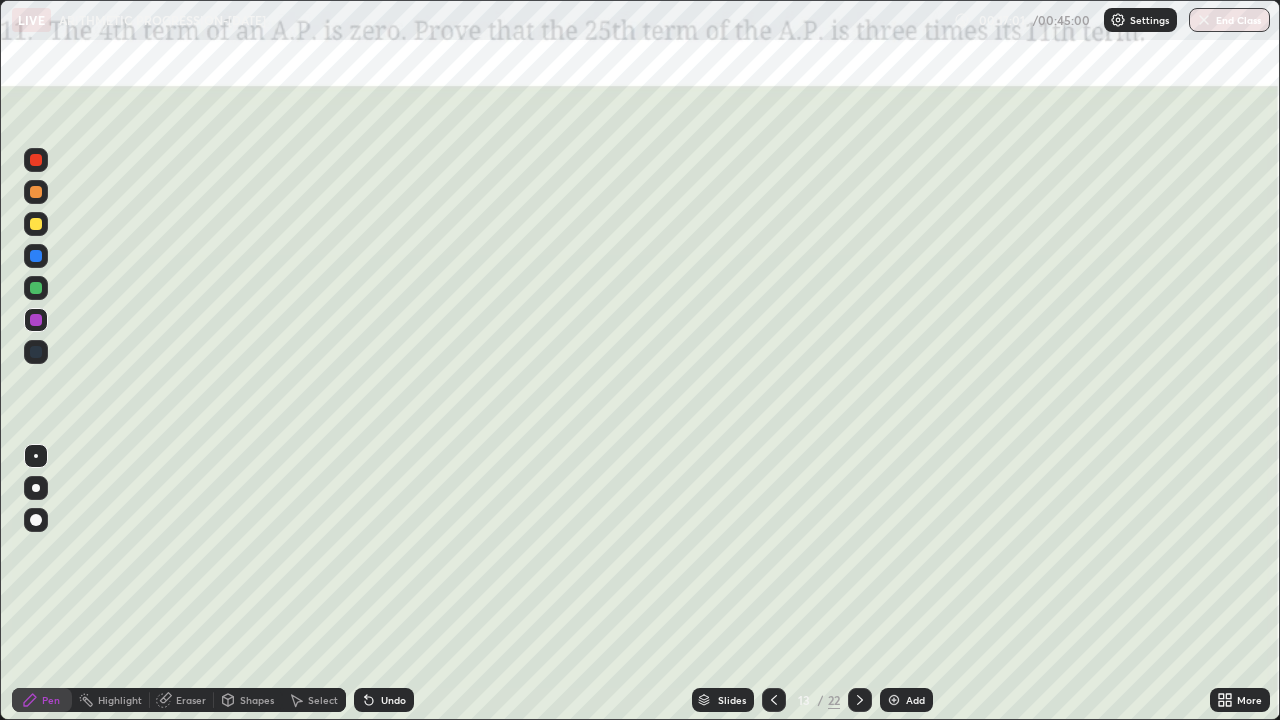 click at bounding box center [36, 352] 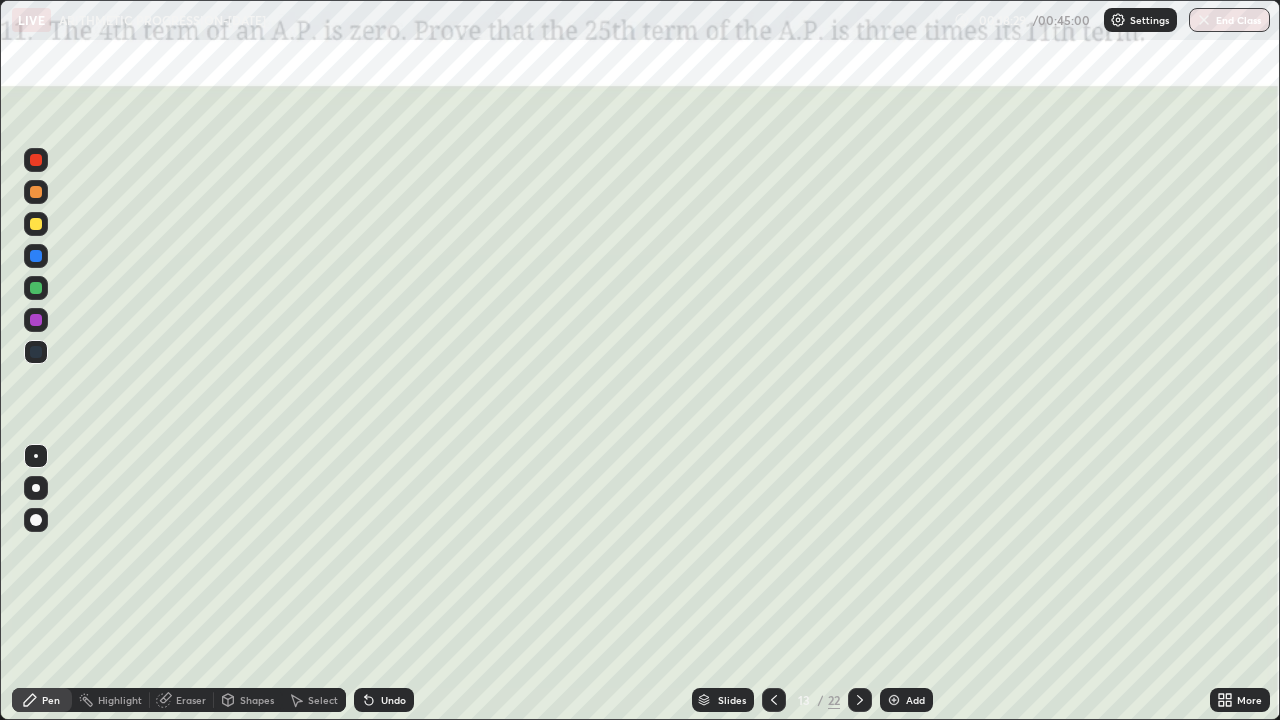 click at bounding box center (36, 288) 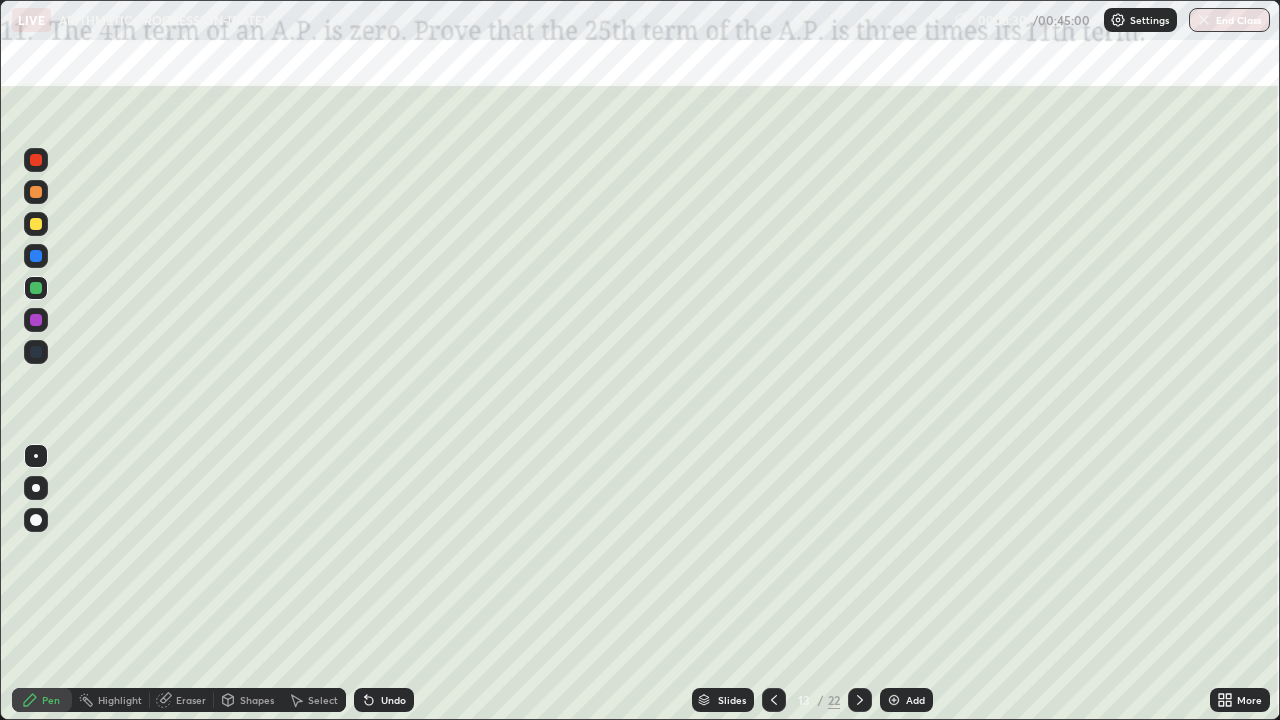 click at bounding box center (36, 160) 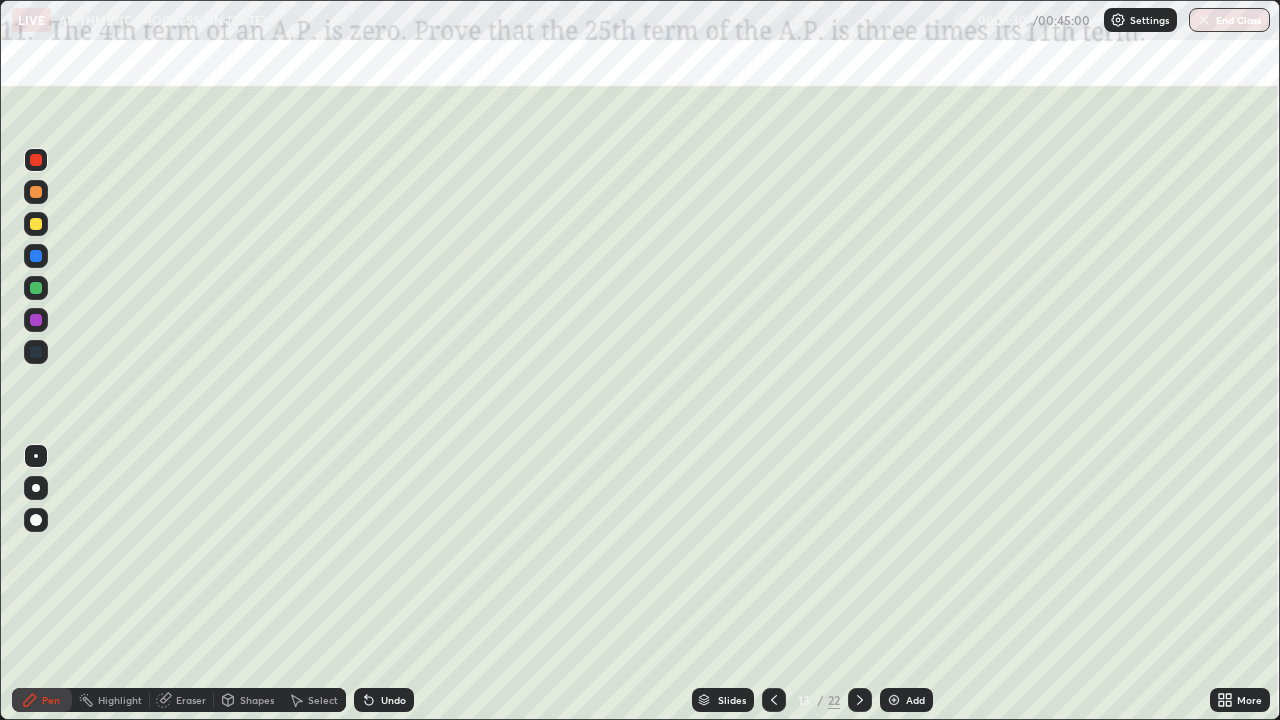click at bounding box center (36, 160) 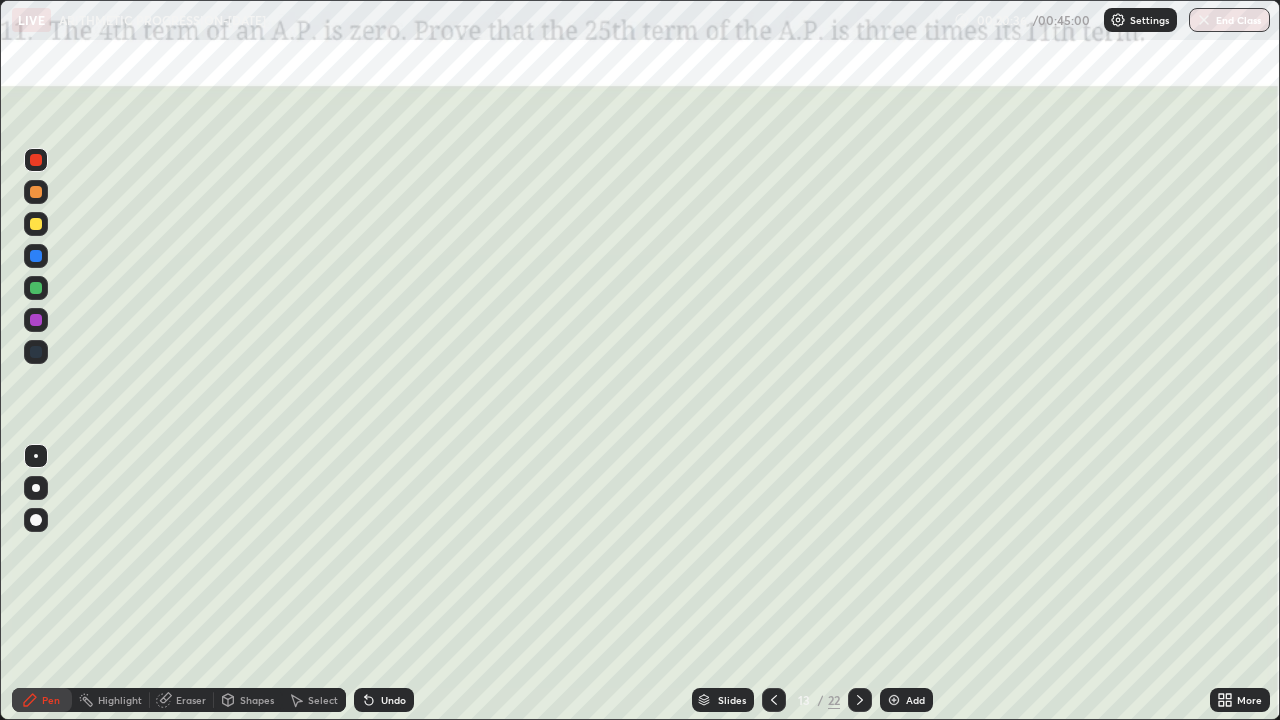 click 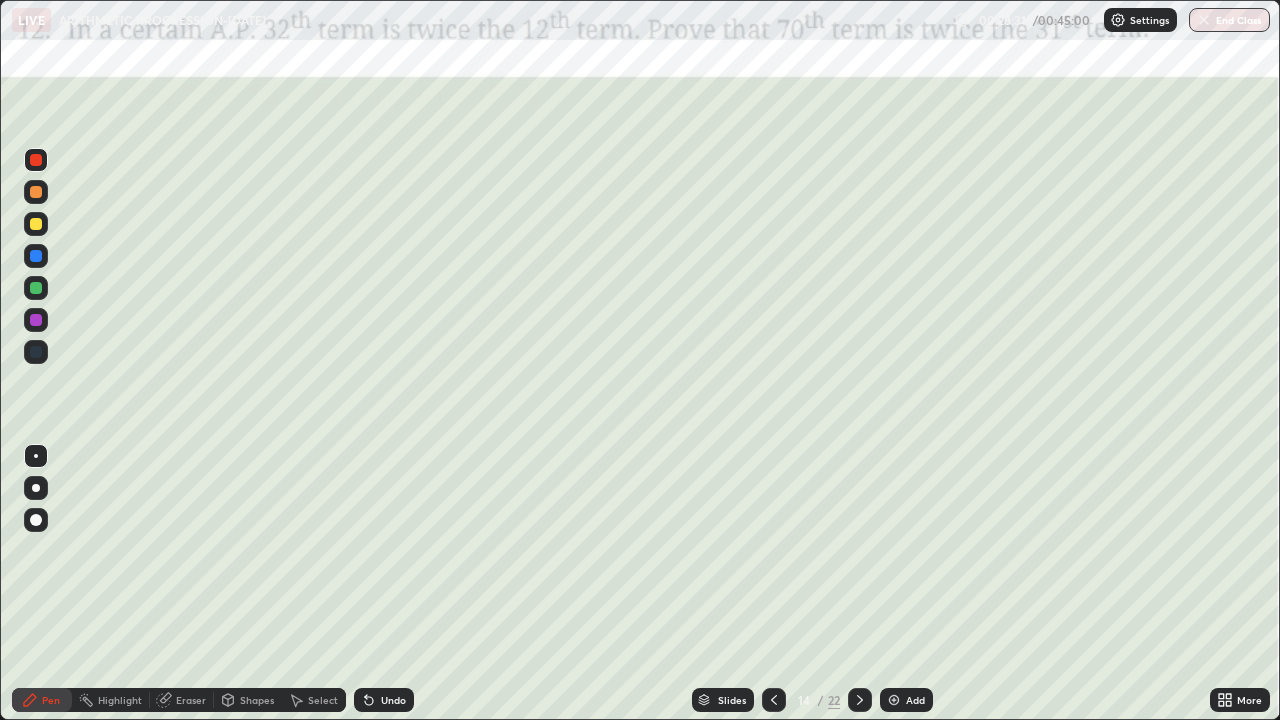 click at bounding box center [36, 352] 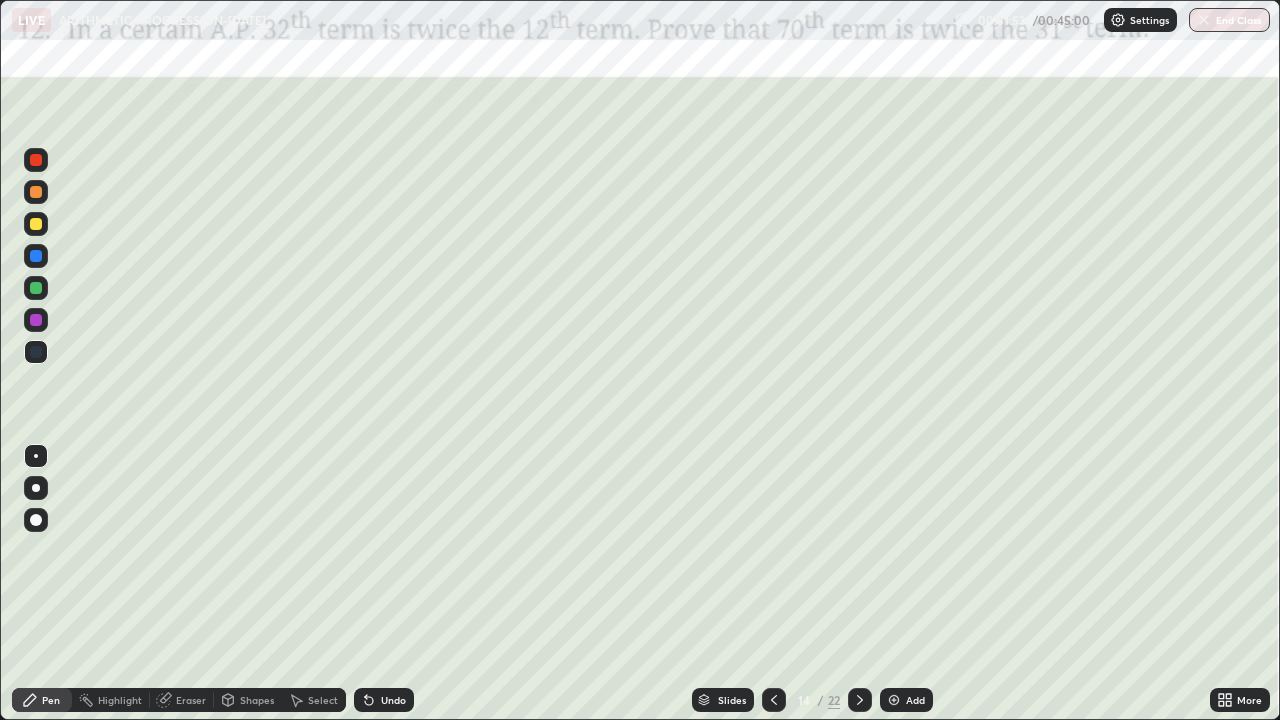 click 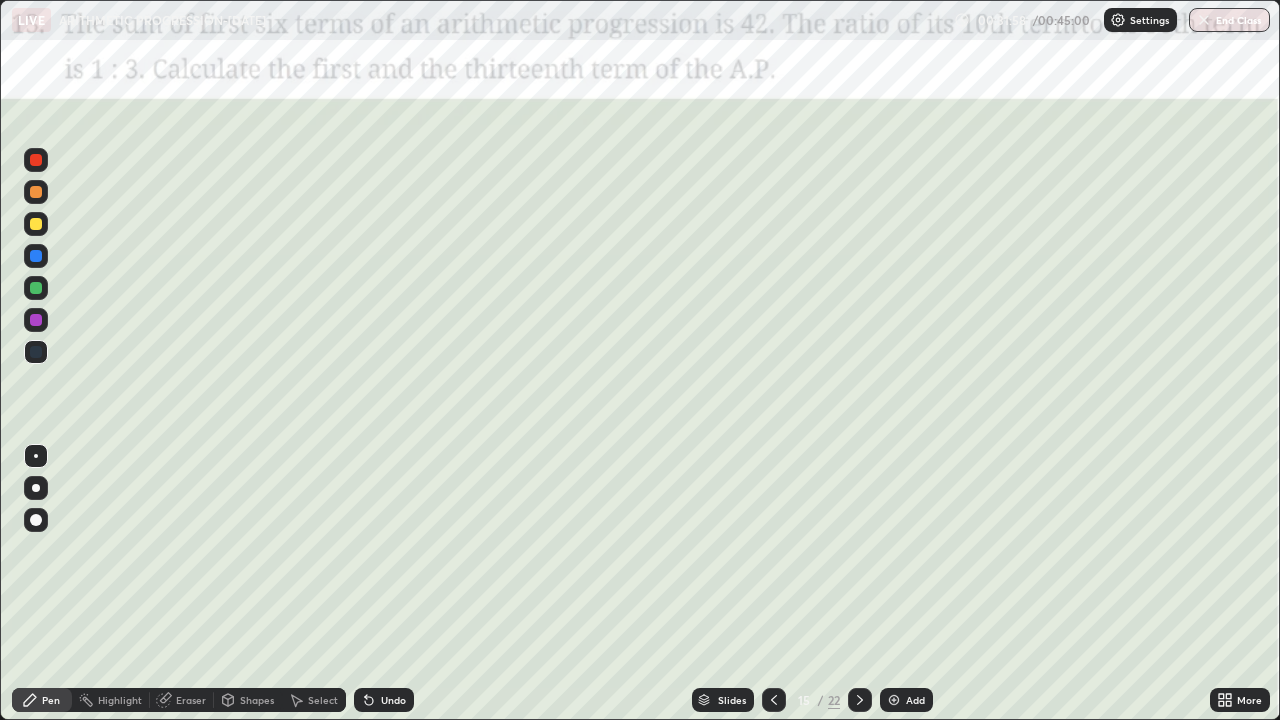 click 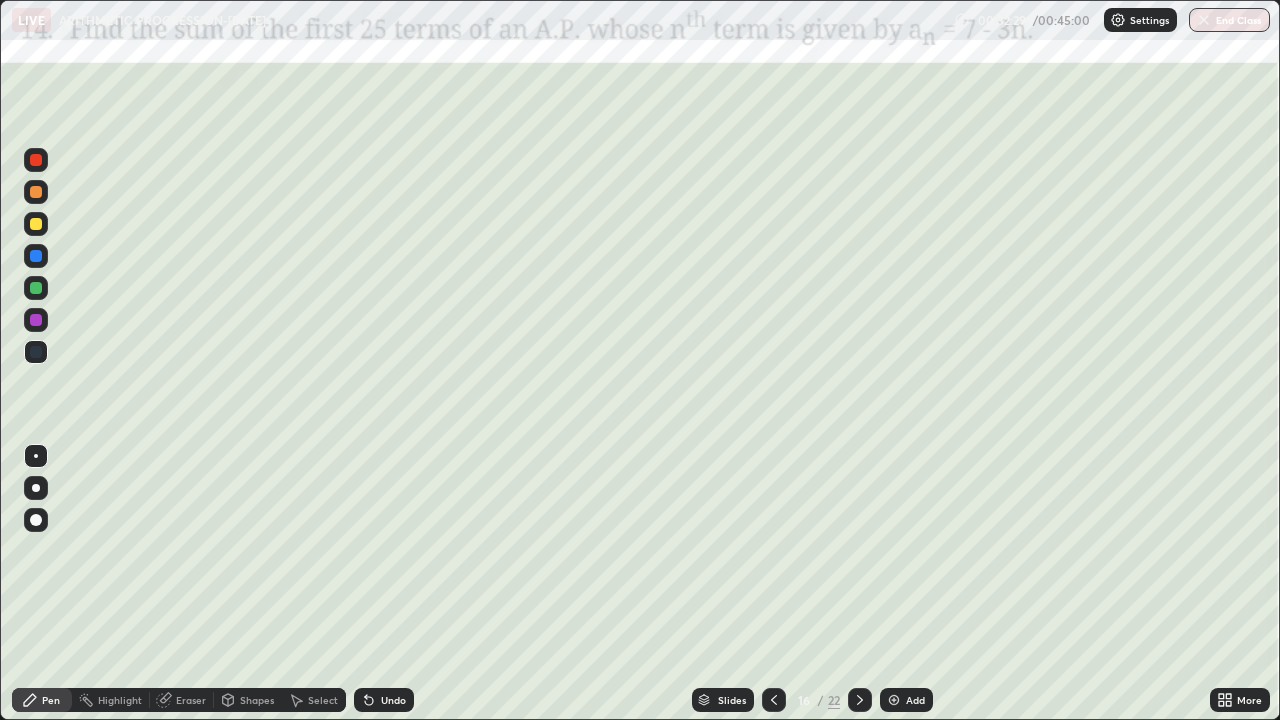 click on "Add" at bounding box center (906, 700) 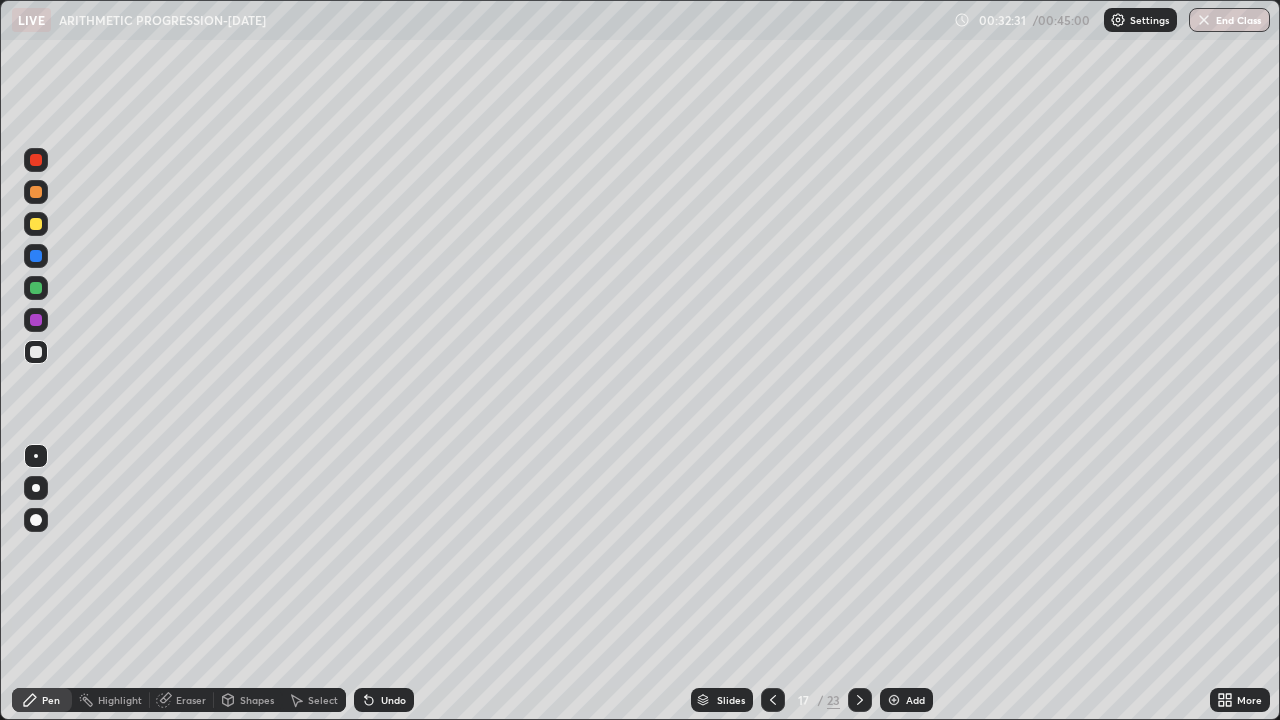 click 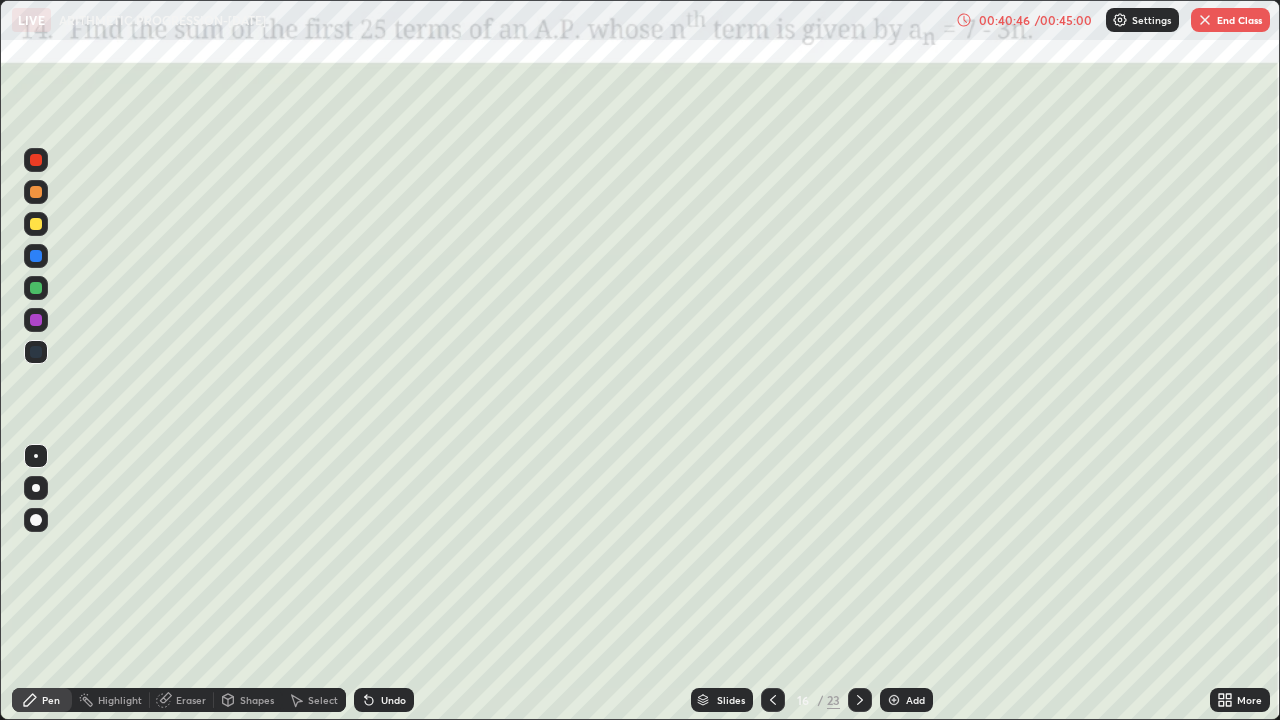 click on "End Class" at bounding box center [1230, 20] 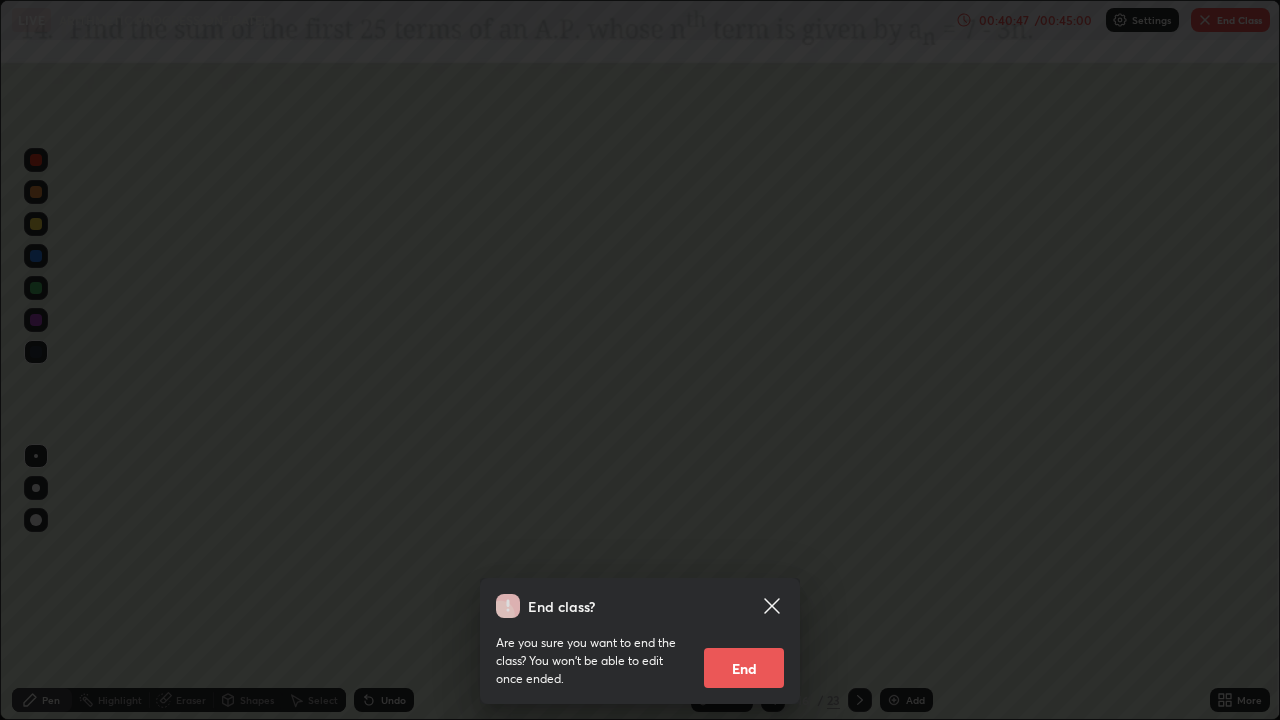 click on "End" at bounding box center [744, 668] 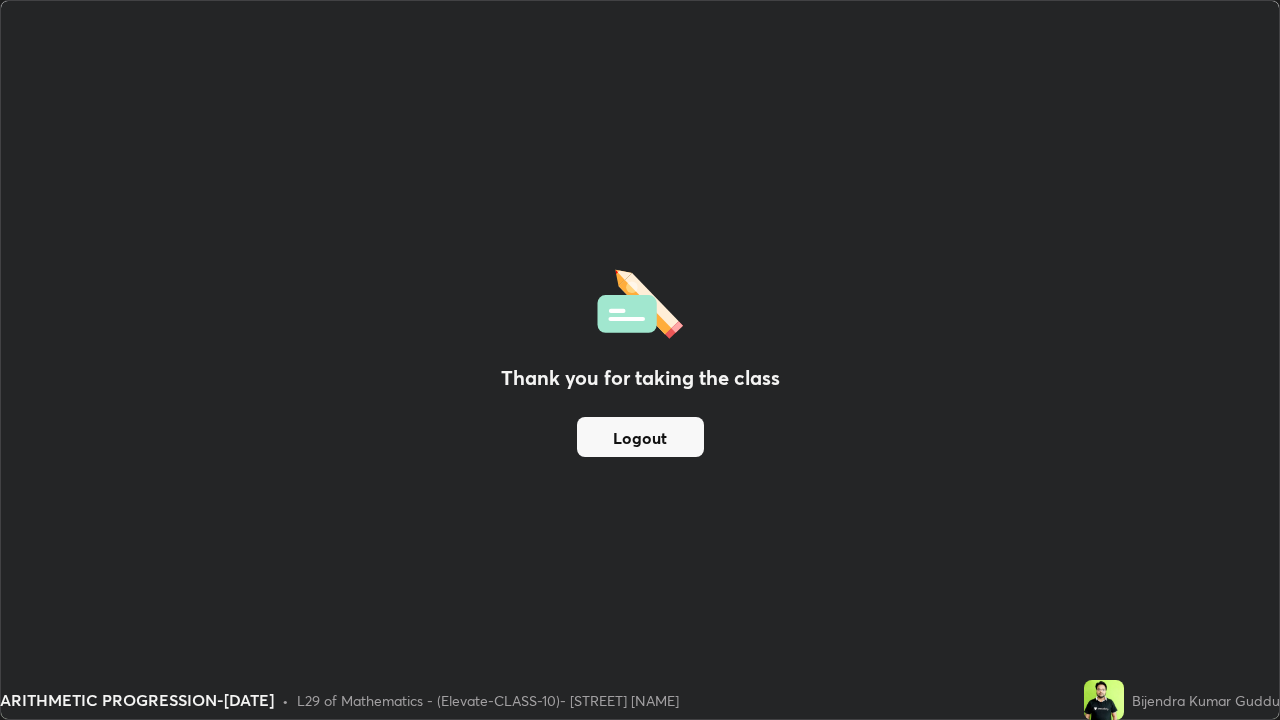 click on "Logout" at bounding box center (640, 437) 